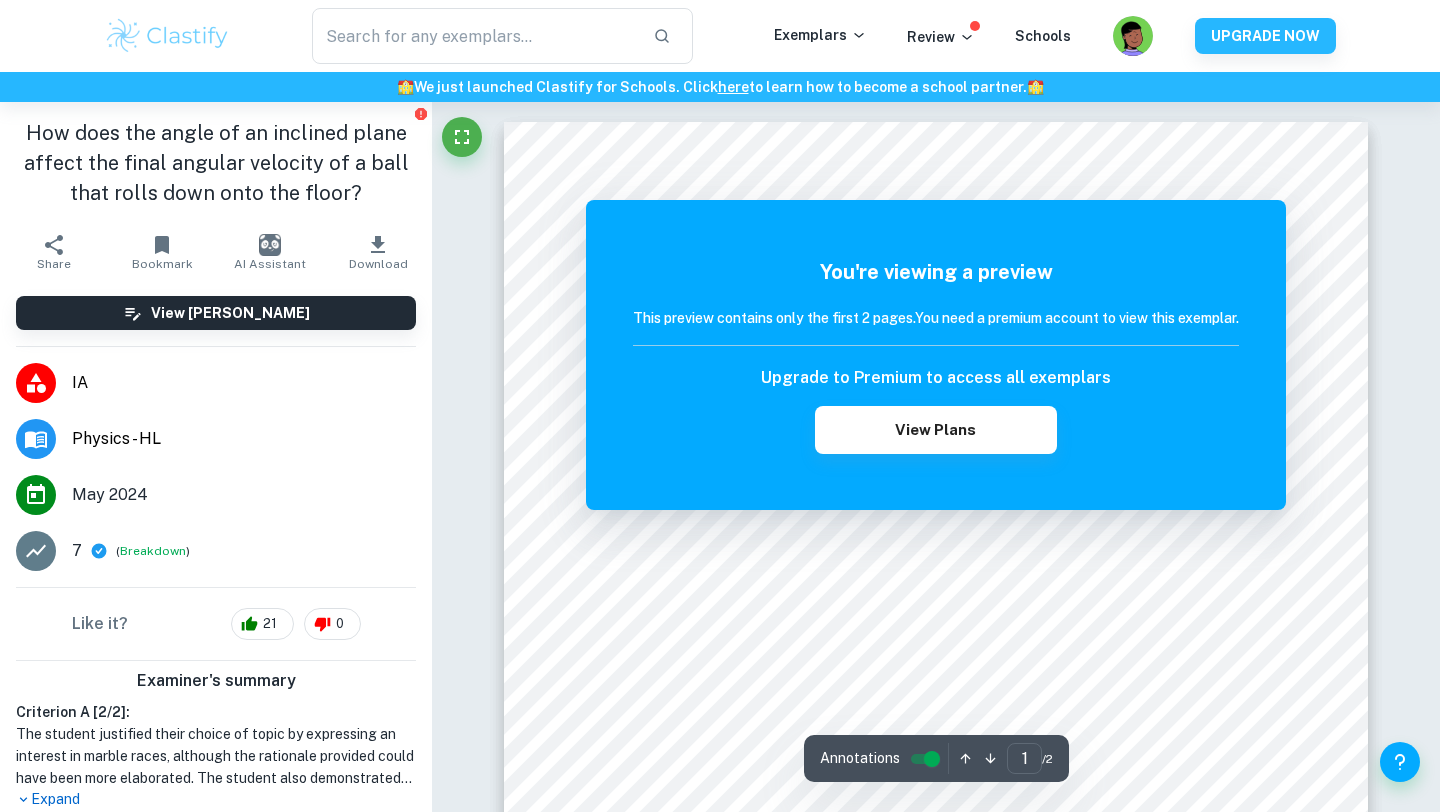 scroll, scrollTop: 0, scrollLeft: 0, axis: both 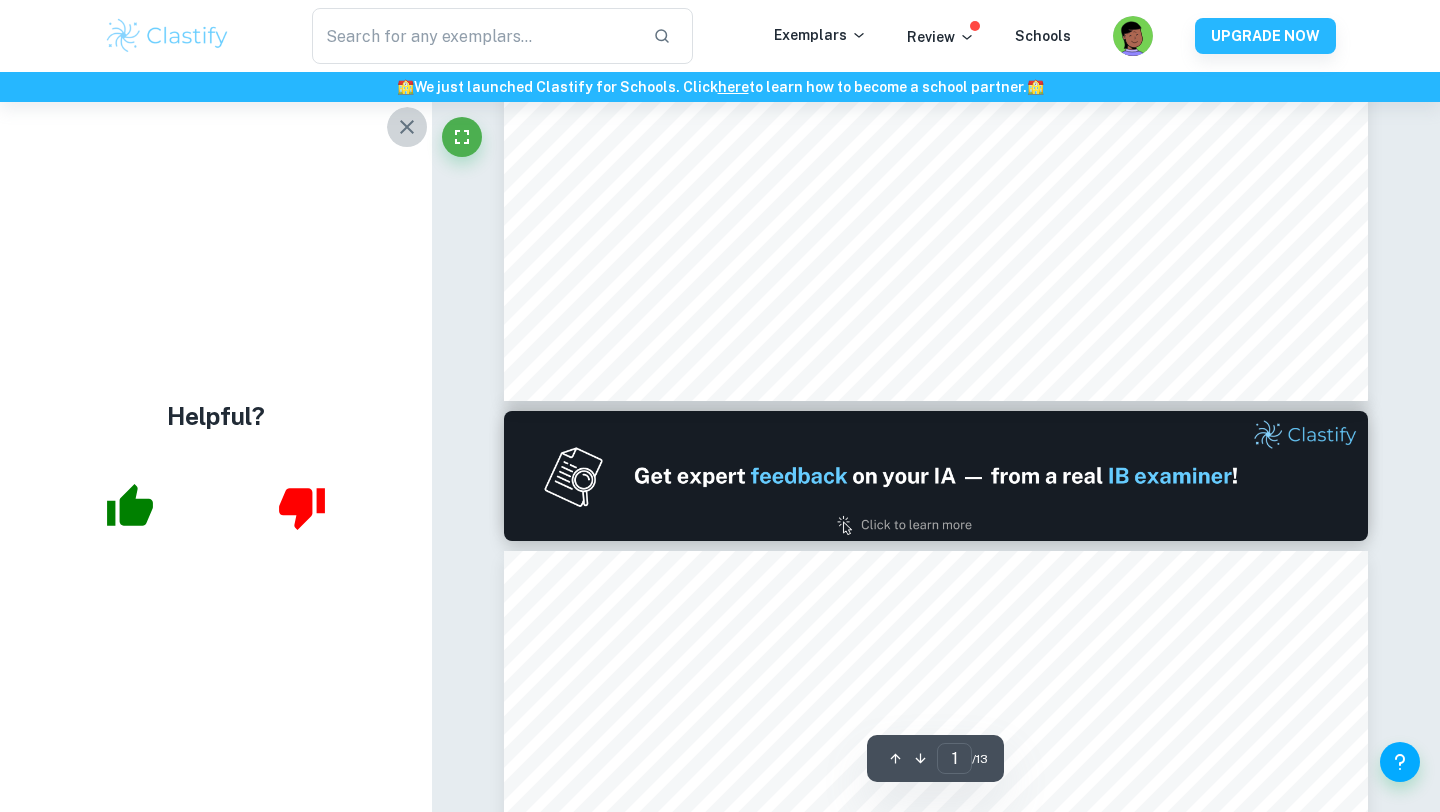 click 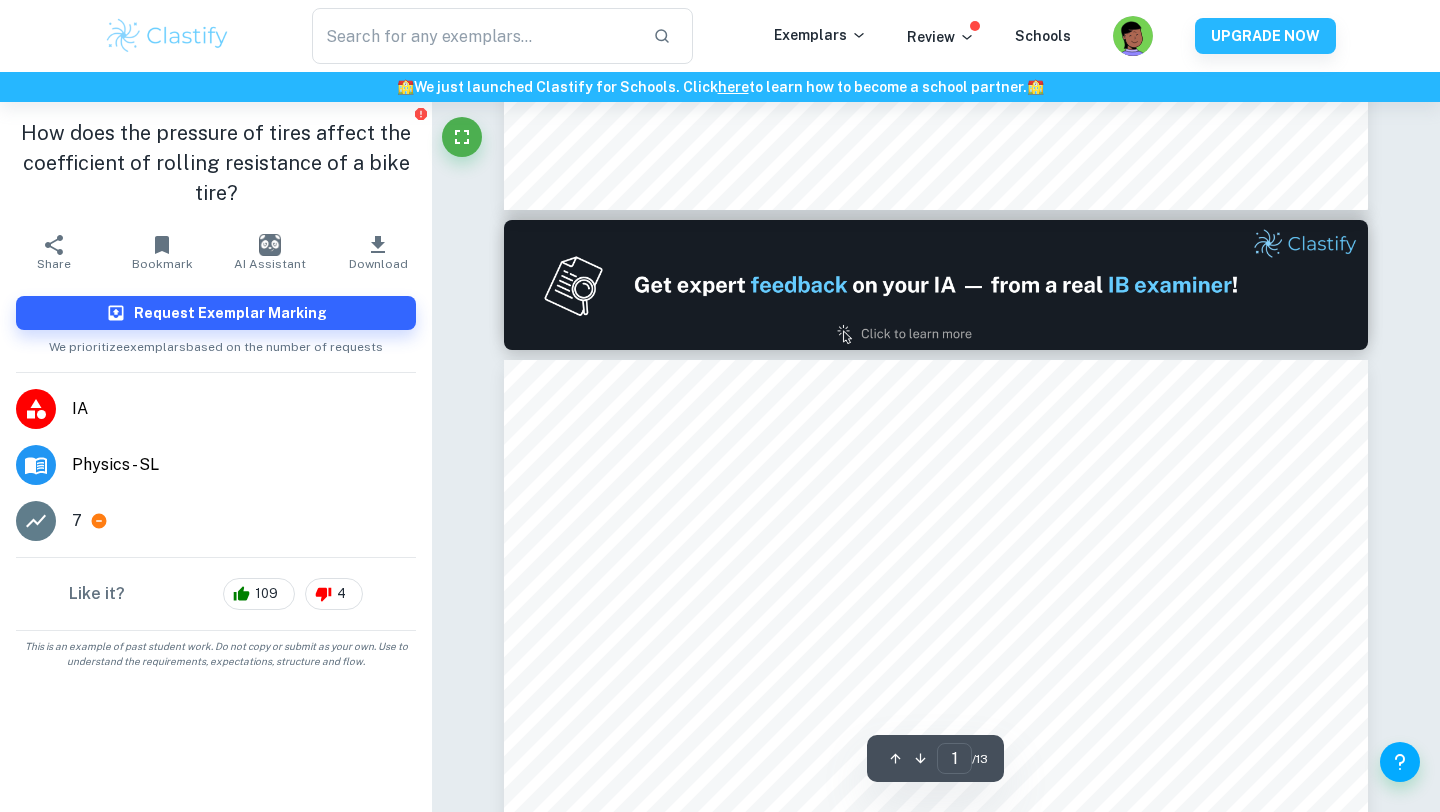 scroll, scrollTop: 1200, scrollLeft: 0, axis: vertical 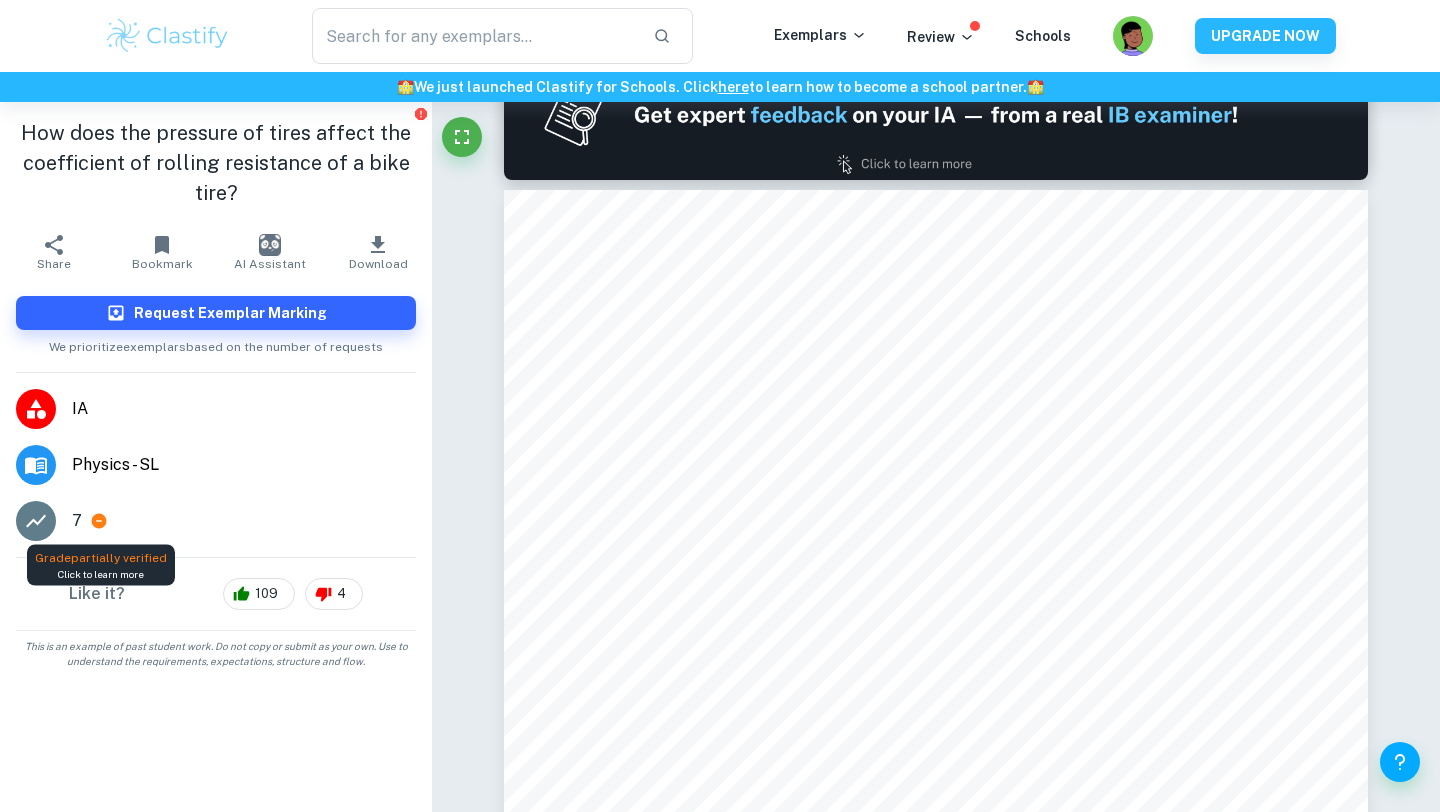 click 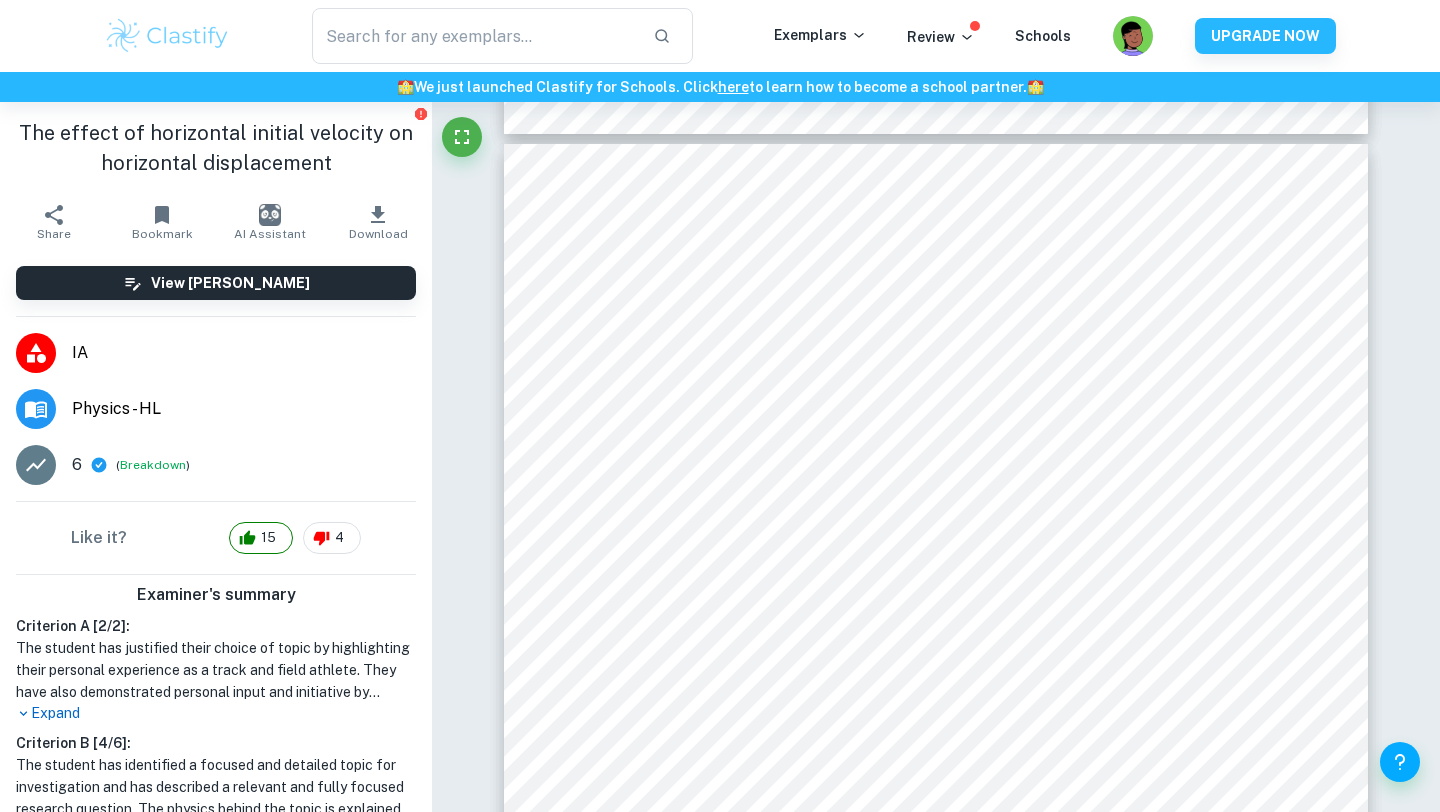 scroll, scrollTop: 3635, scrollLeft: 0, axis: vertical 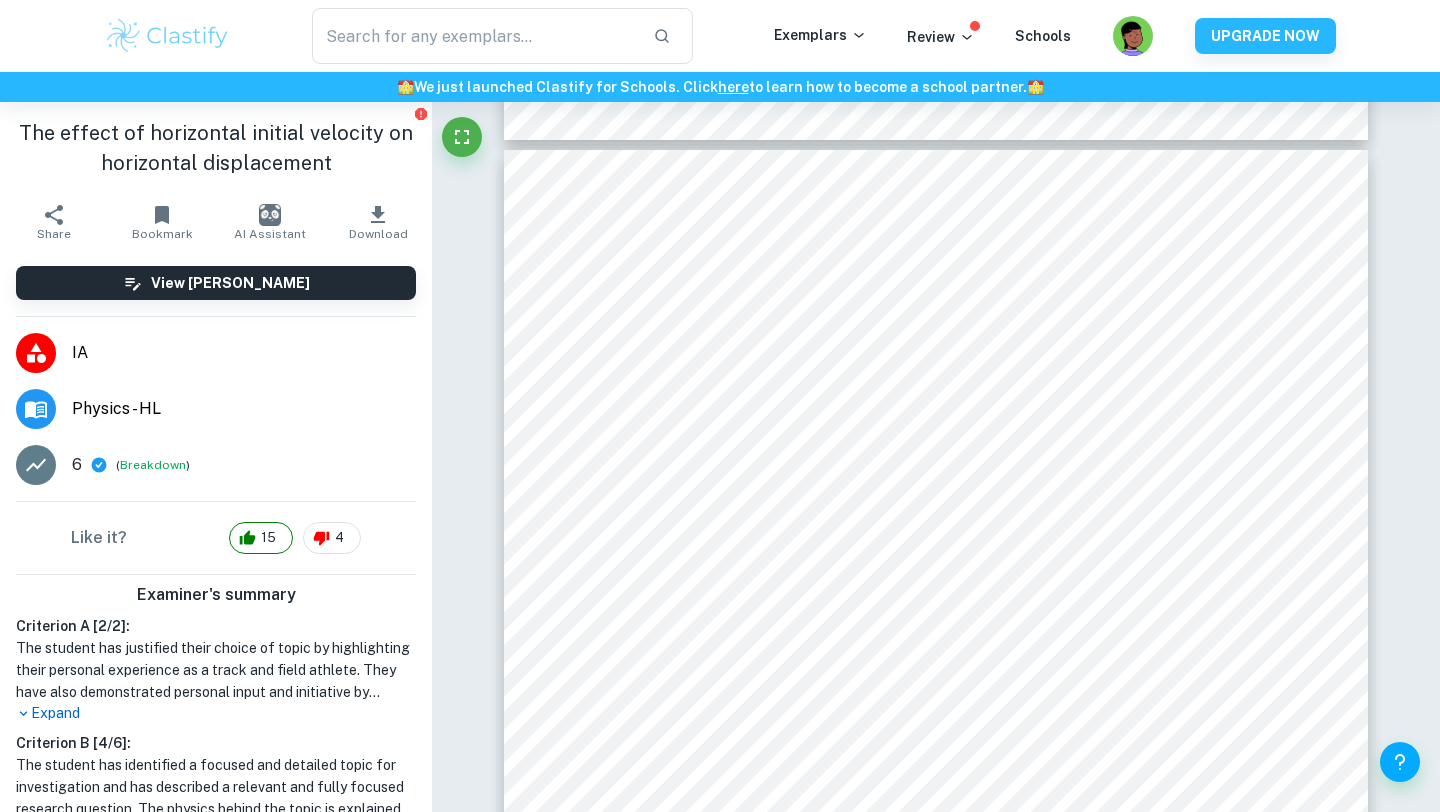 click on "Expand" at bounding box center [216, 713] 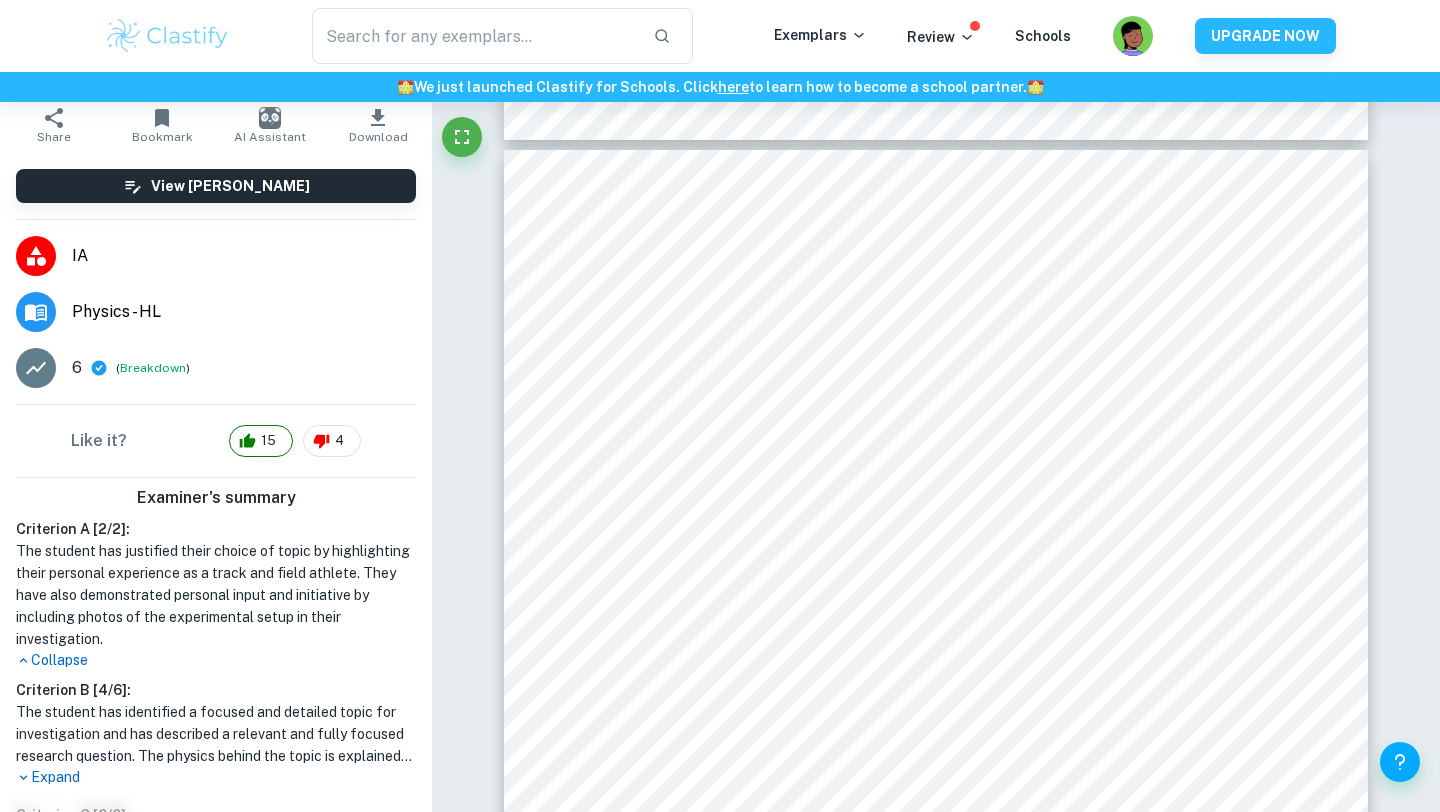 scroll, scrollTop: 100, scrollLeft: 0, axis: vertical 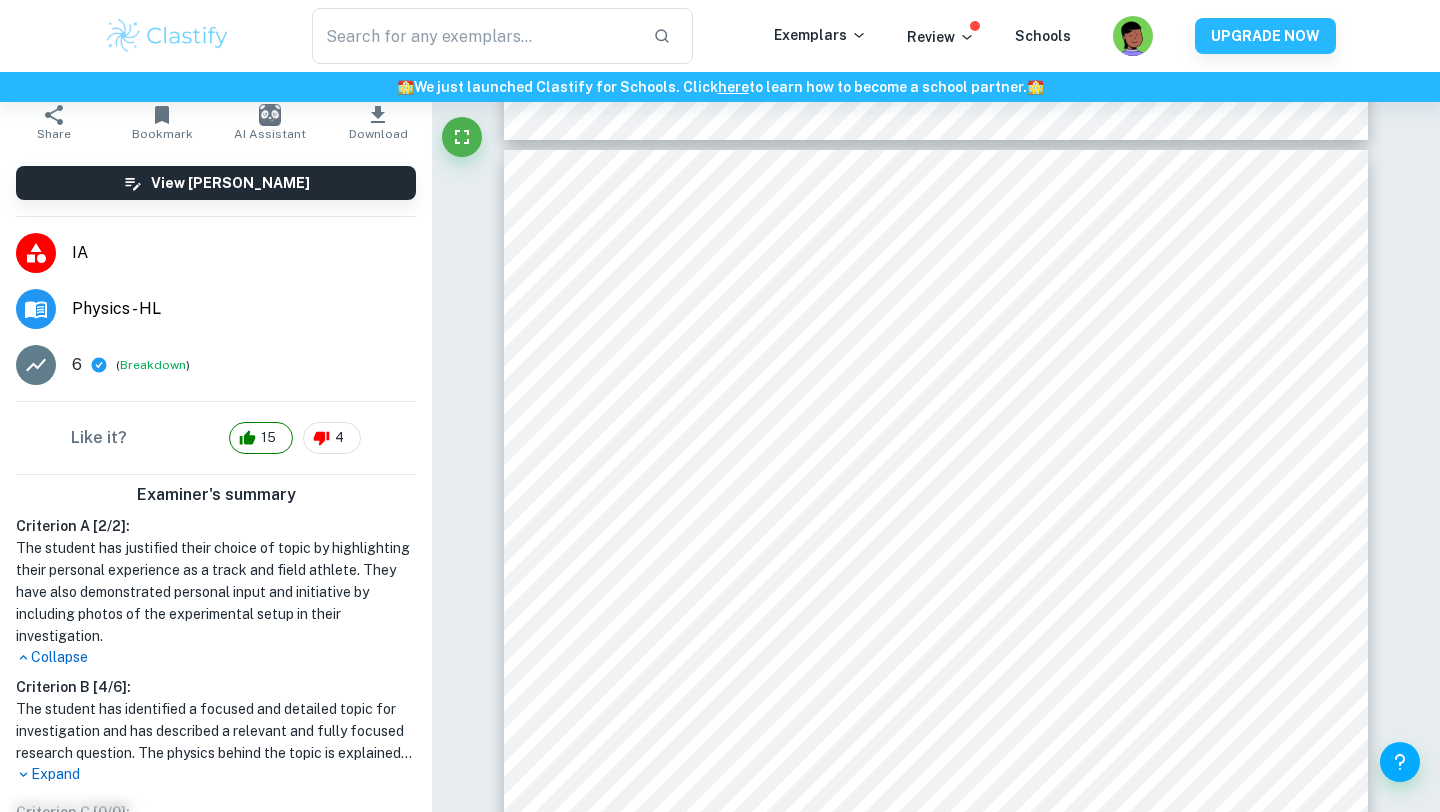 click on "The student has identified a focused and detailed topic for investigation and has described a relevant and fully focused research question. The physics behind the topic is explained well enough for the reader to understand it without the need for rereading. The methodology is clear, easy to follow, and focused on addressing the research question. The student has also included steps to assure the relevance and reliability of the collected data. However, there is no mention of safety hazards, ethical issues, or environmental considerations, indicating a lack of awareness in these areas." at bounding box center [216, 731] 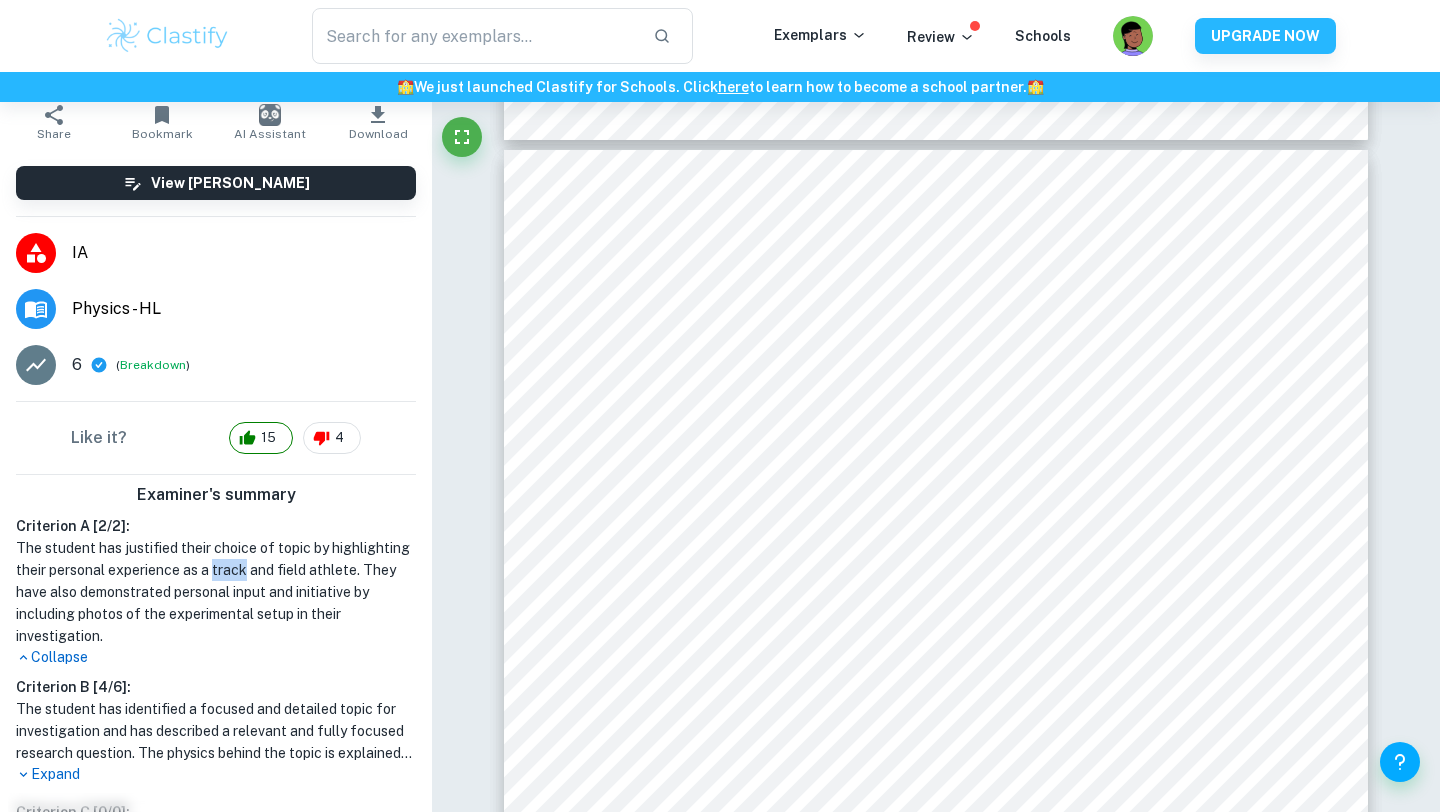 click on "The student has justified their choice of topic by highlighting their personal experience as a track and field athlete. They have also demonstrated personal input and initiative by including photos of the experimental setup in their investigation." at bounding box center [216, 592] 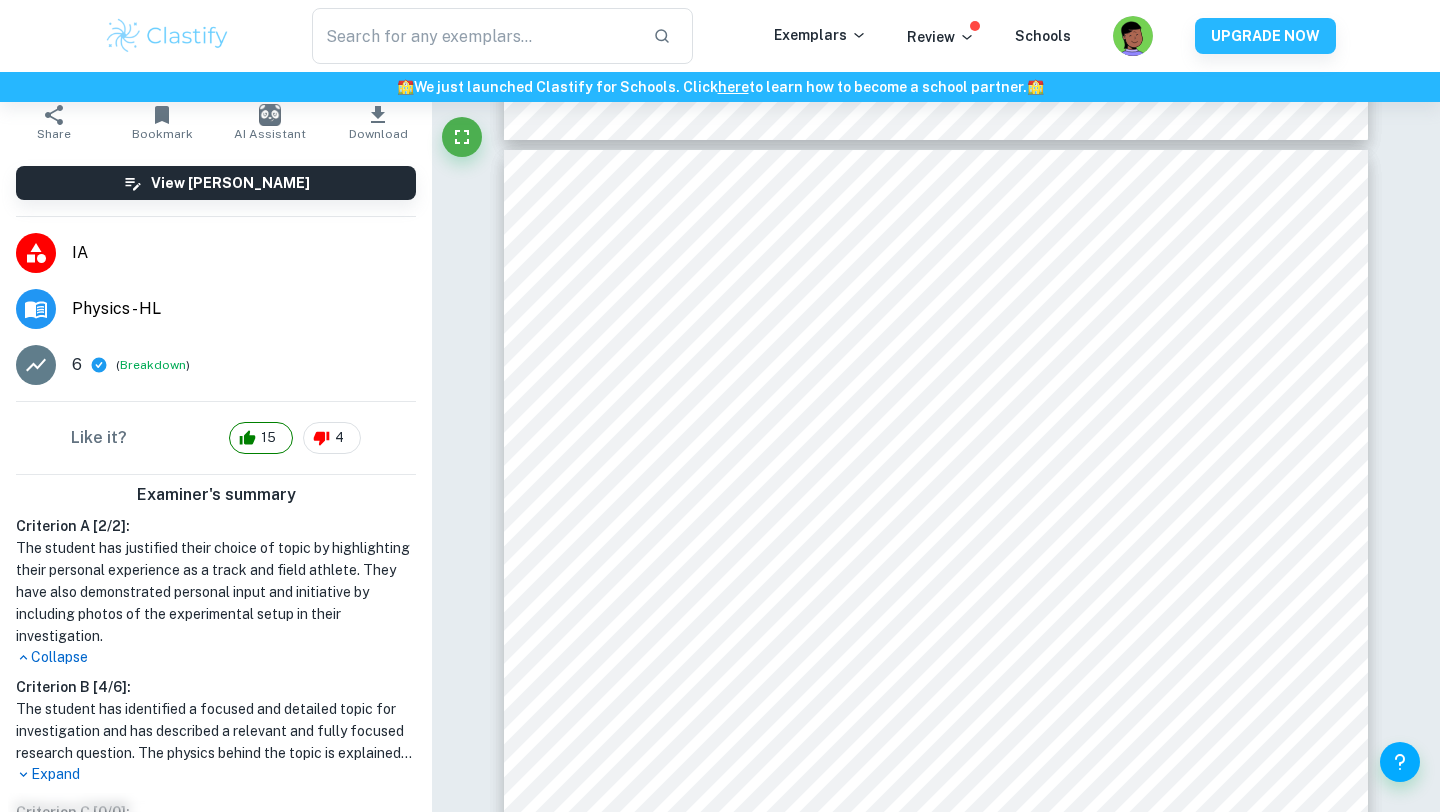 click on "The student has justified their choice of topic by highlighting their personal experience as a track and field athlete. They have also demonstrated personal input and initiative by including photos of the experimental setup in their investigation." at bounding box center [216, 592] 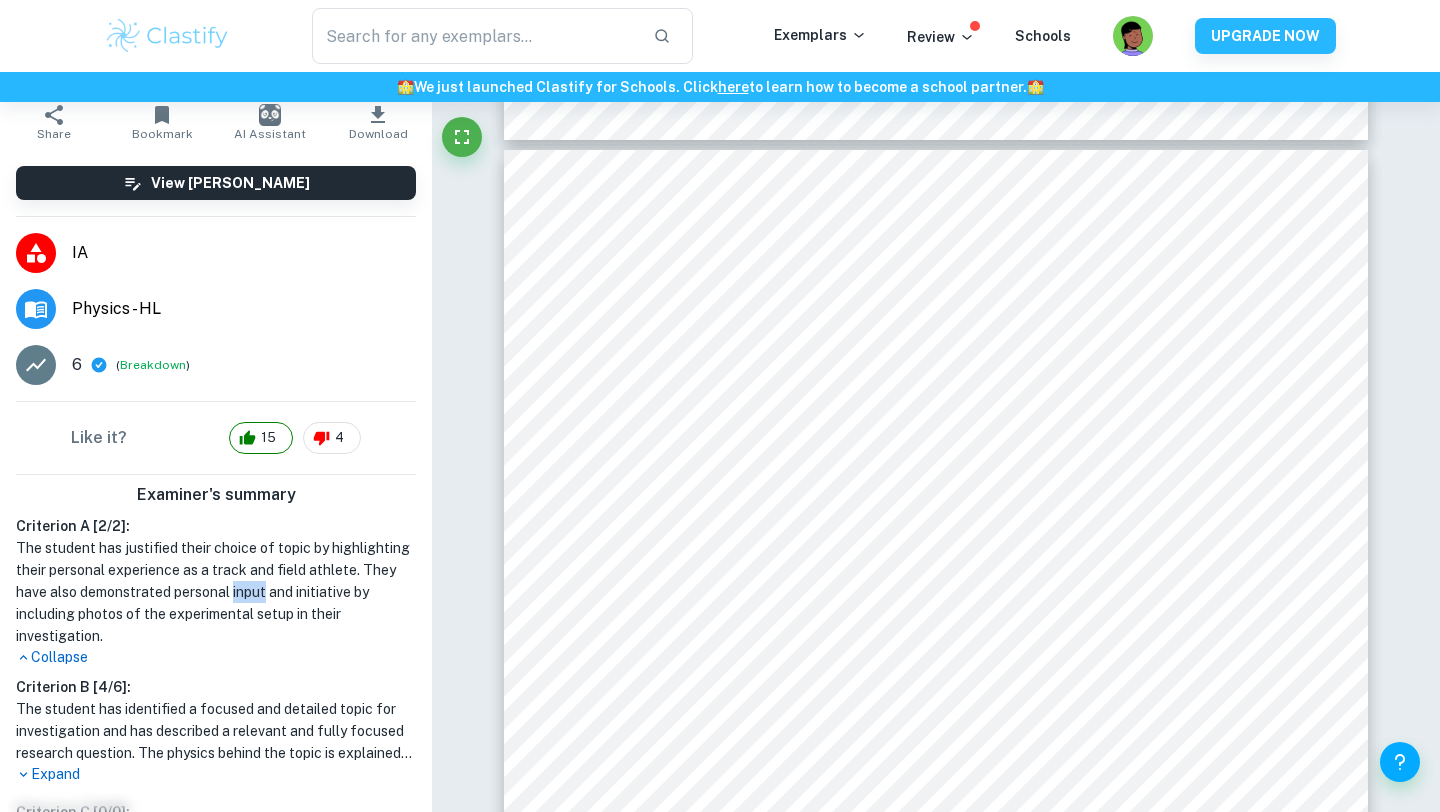 click on "The student has justified their choice of topic by highlighting their personal experience as a track and field athlete. They have also demonstrated personal input and initiative by including photos of the experimental setup in their investigation." at bounding box center [216, 592] 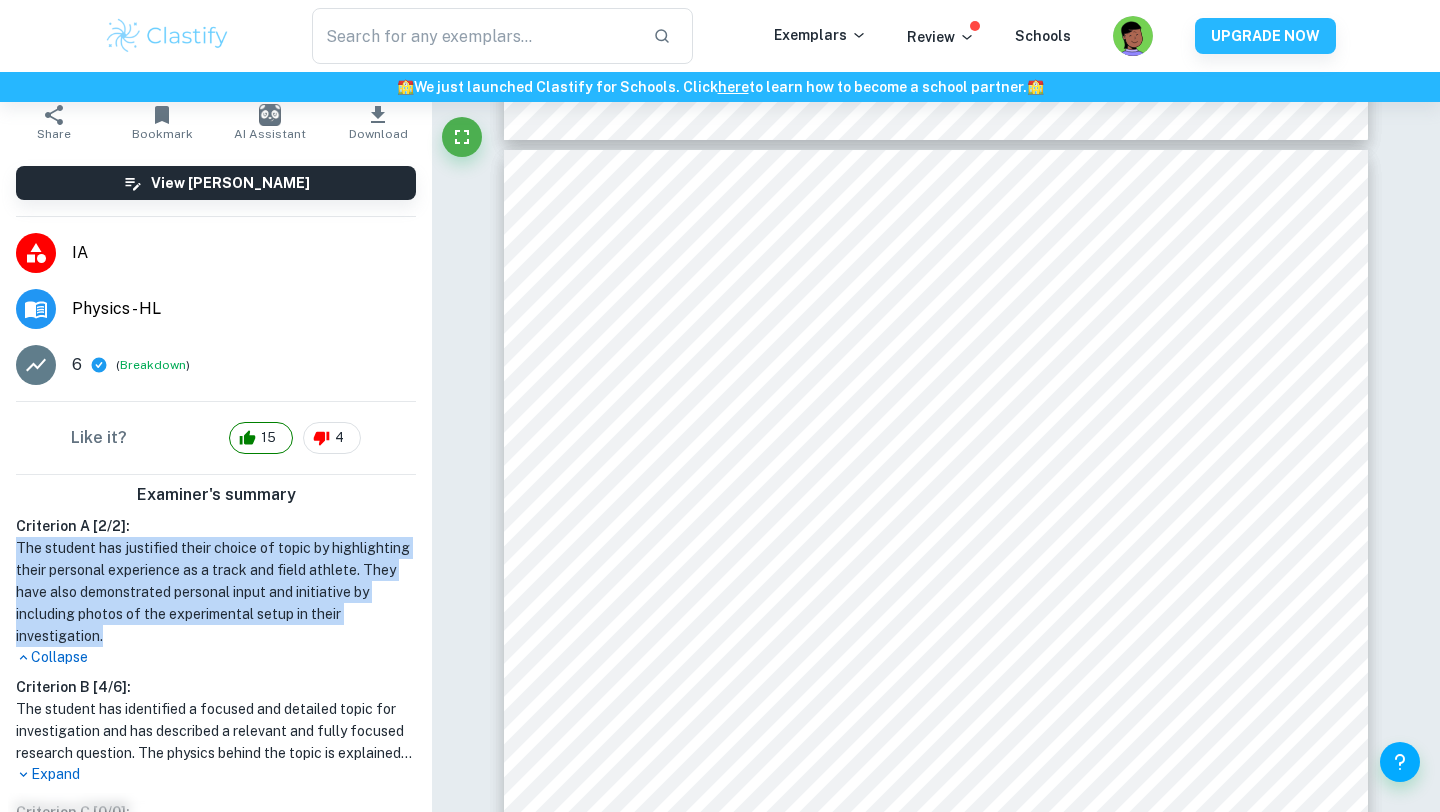 click on "The student has justified their choice of topic by highlighting their personal experience as a track and field athlete. They have also demonstrated personal input and initiative by including photos of the experimental setup in their investigation." at bounding box center [216, 592] 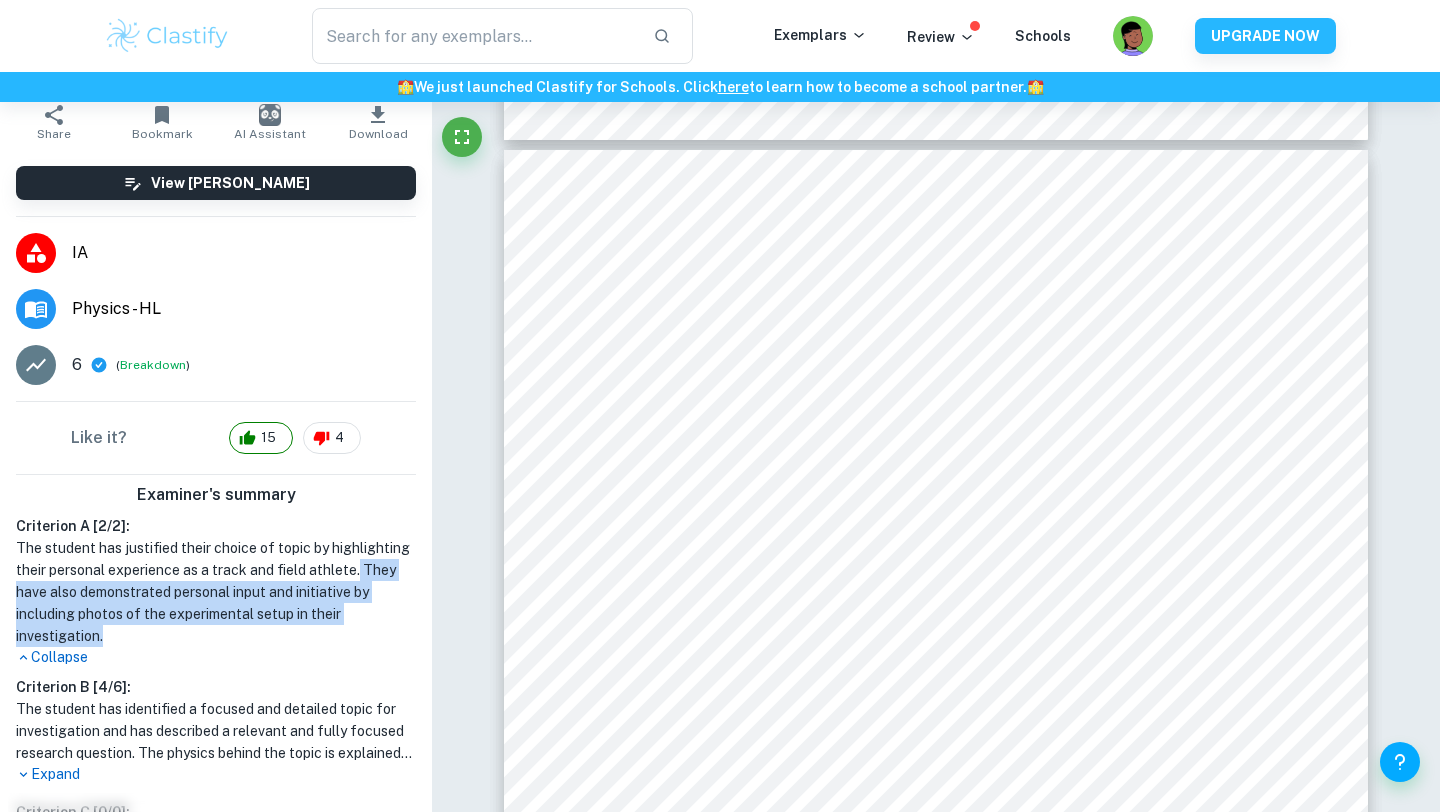 drag, startPoint x: 294, startPoint y: 631, endPoint x: 359, endPoint y: 569, distance: 89.827614 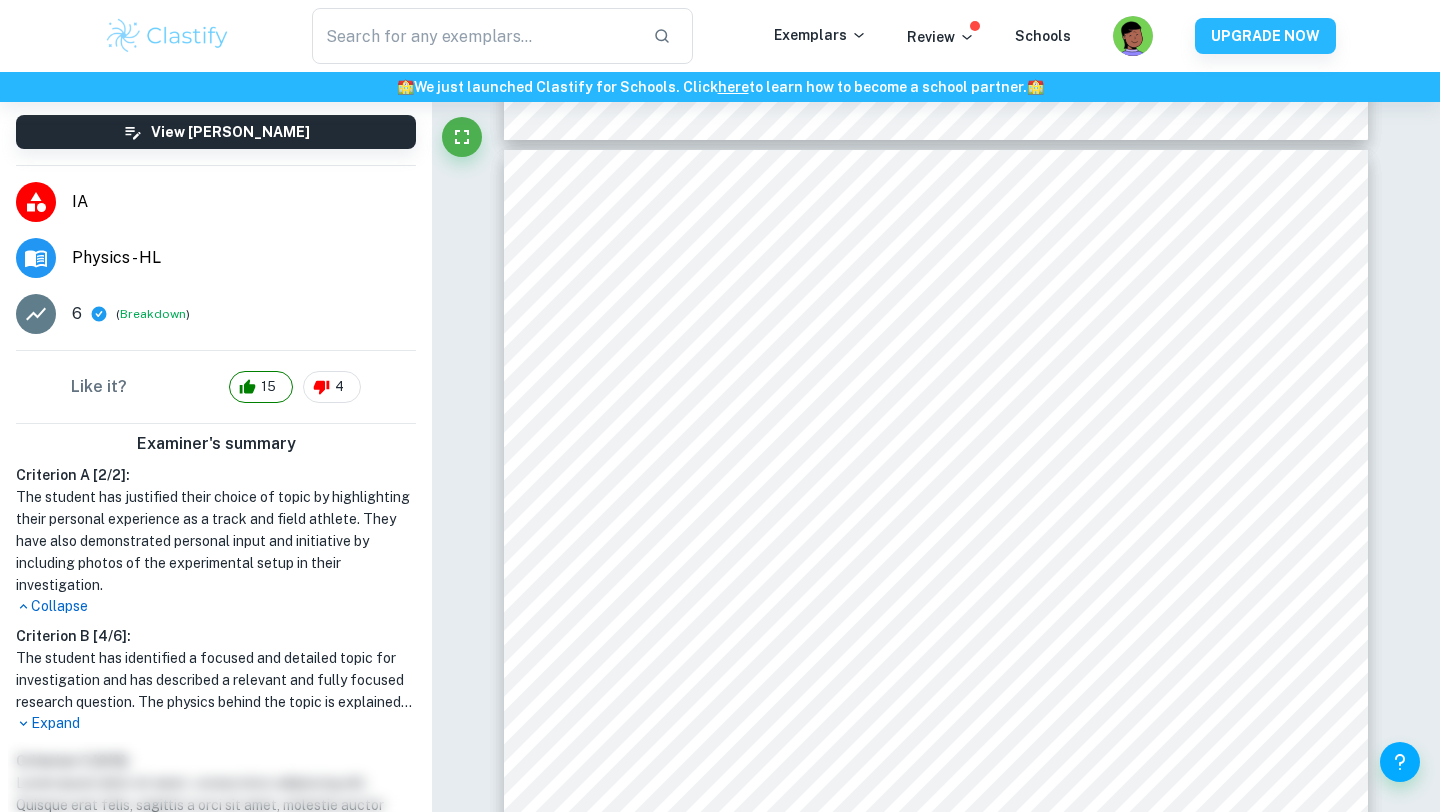 scroll, scrollTop: 158, scrollLeft: 0, axis: vertical 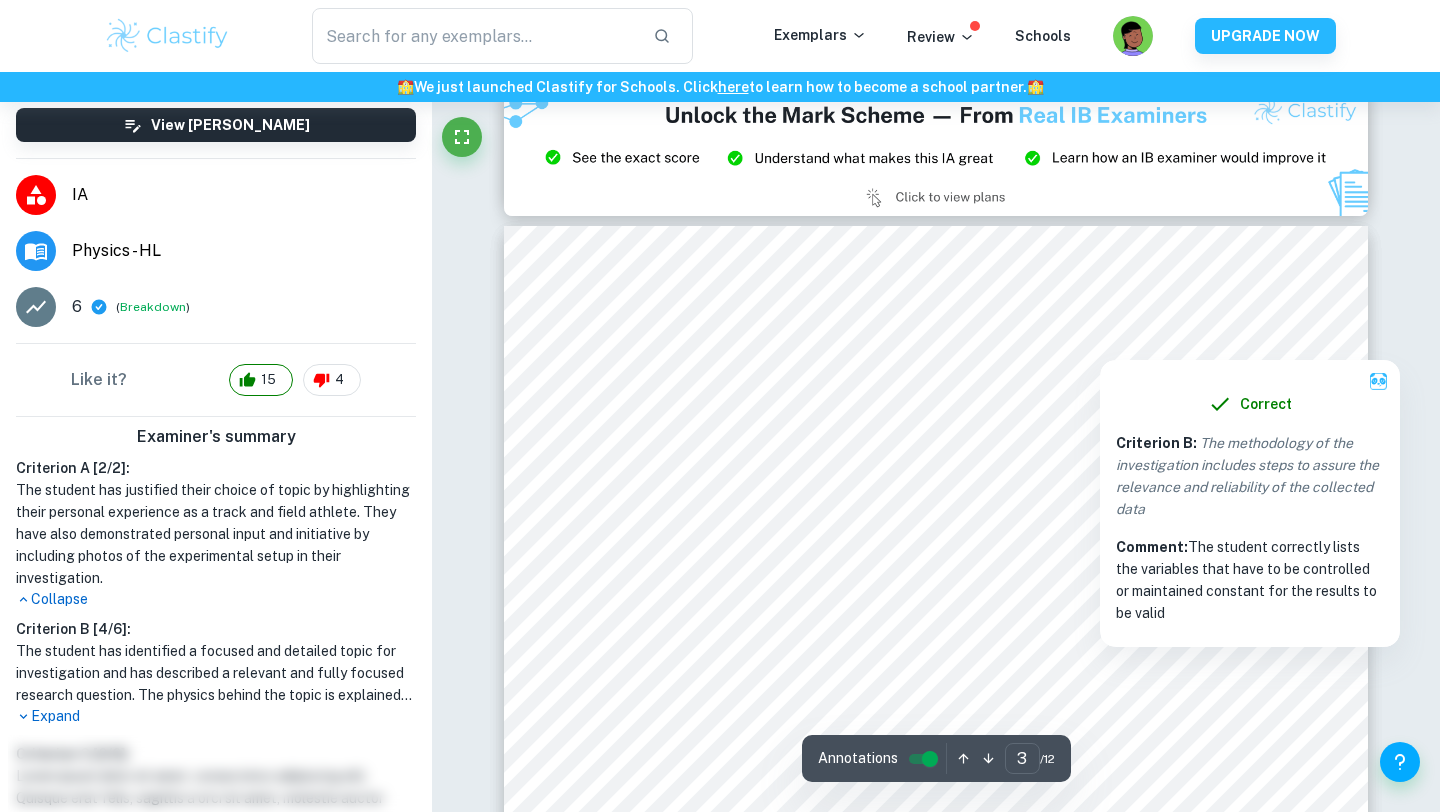 click at bounding box center [936, 152] 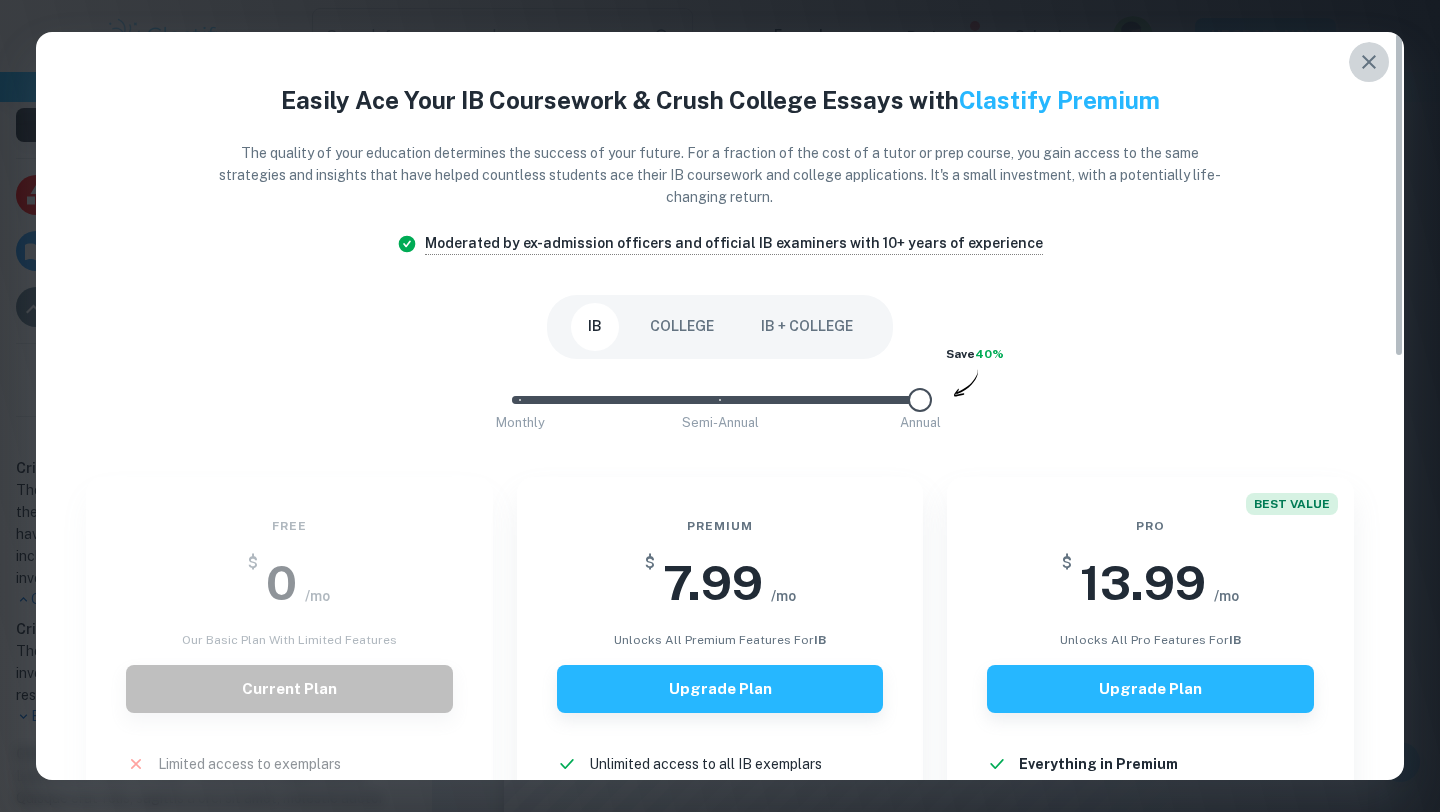 click 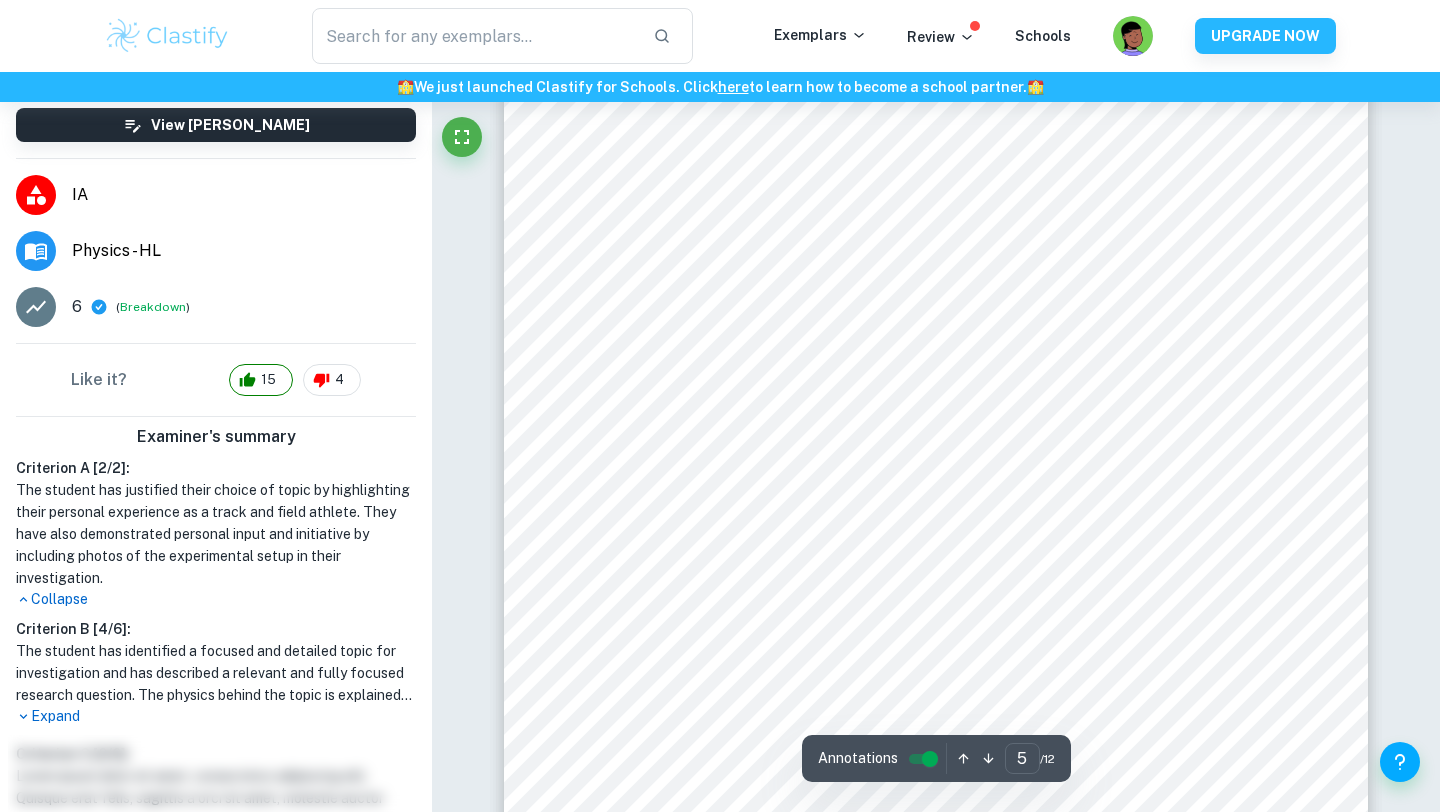 scroll, scrollTop: 4948, scrollLeft: 0, axis: vertical 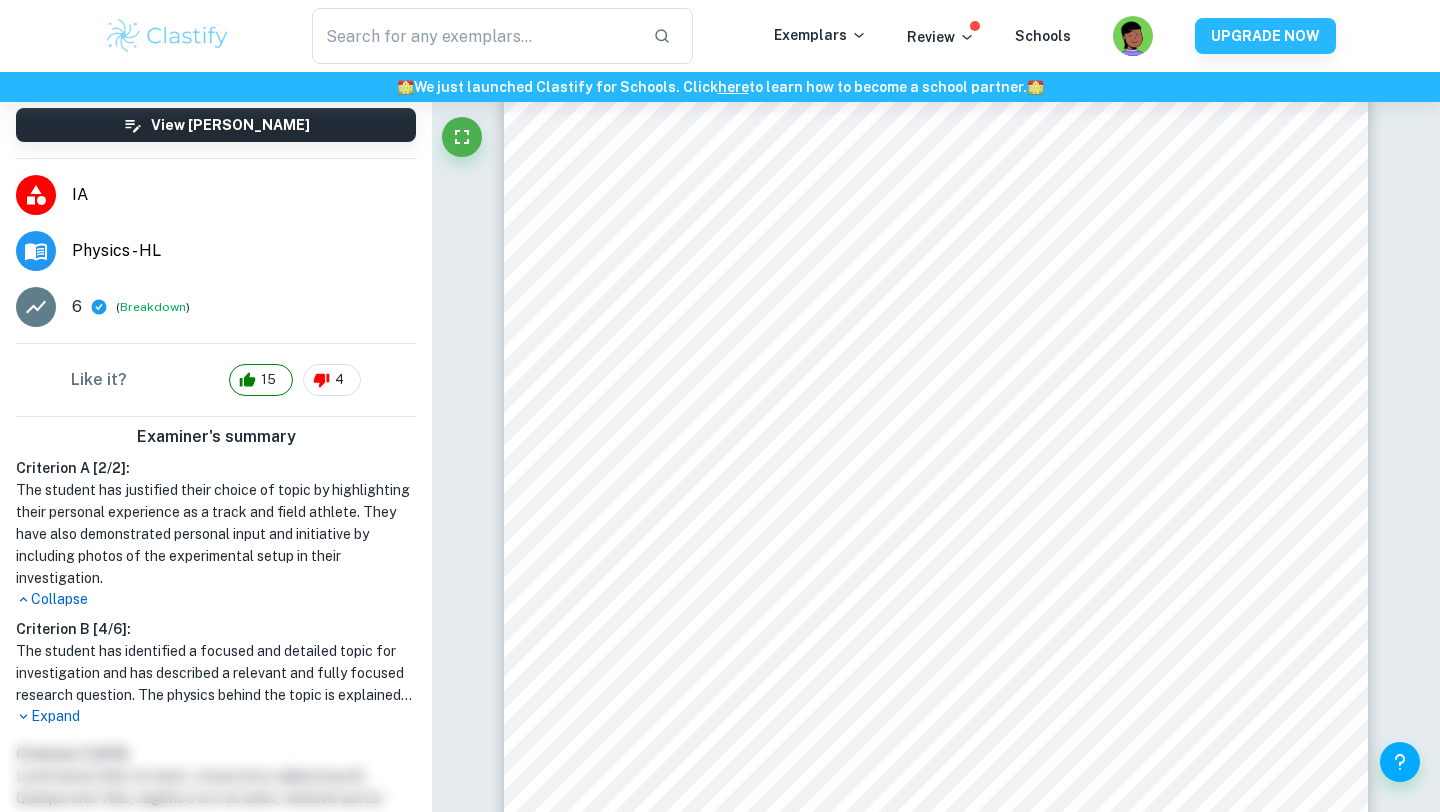 click on "Expand" at bounding box center [216, 716] 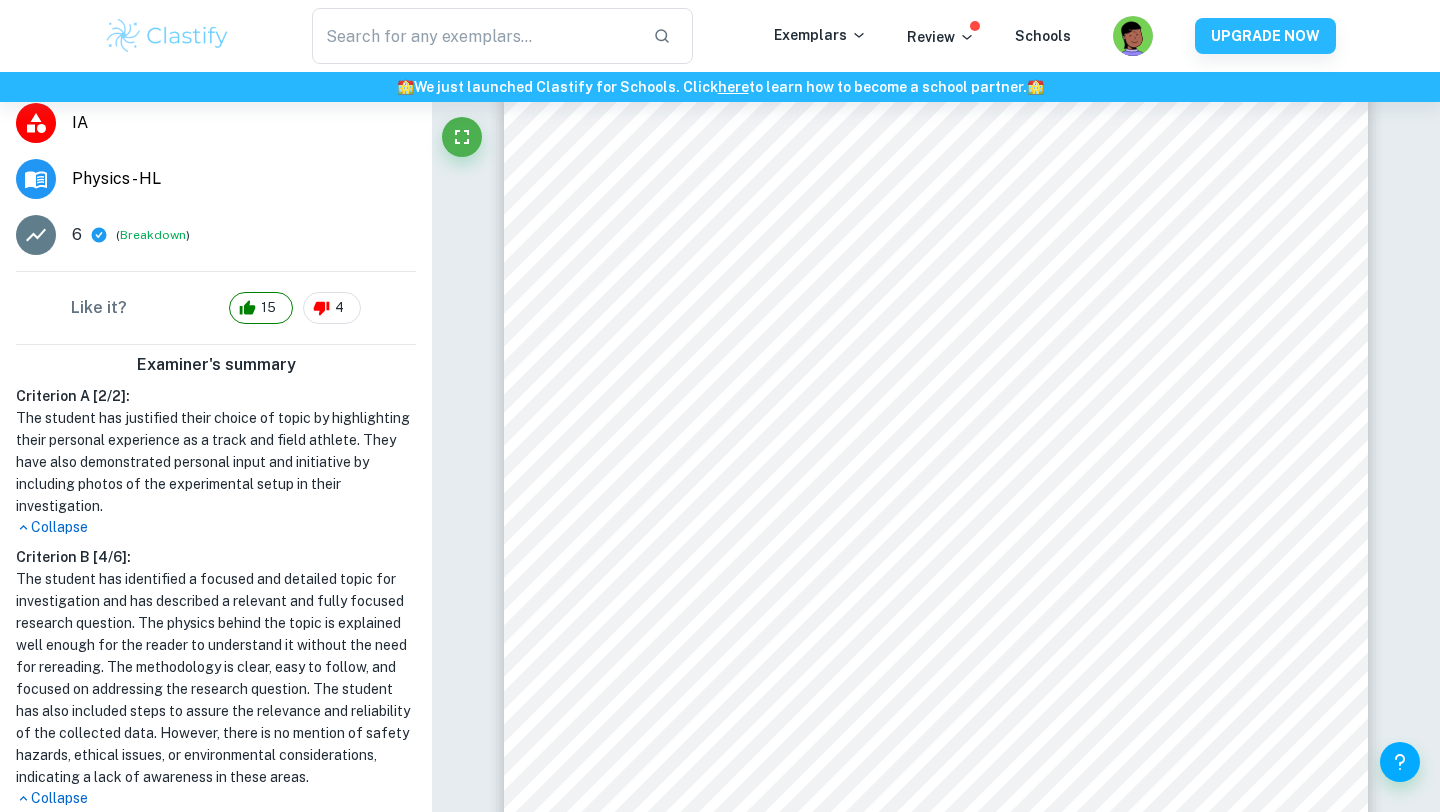 scroll, scrollTop: 232, scrollLeft: 0, axis: vertical 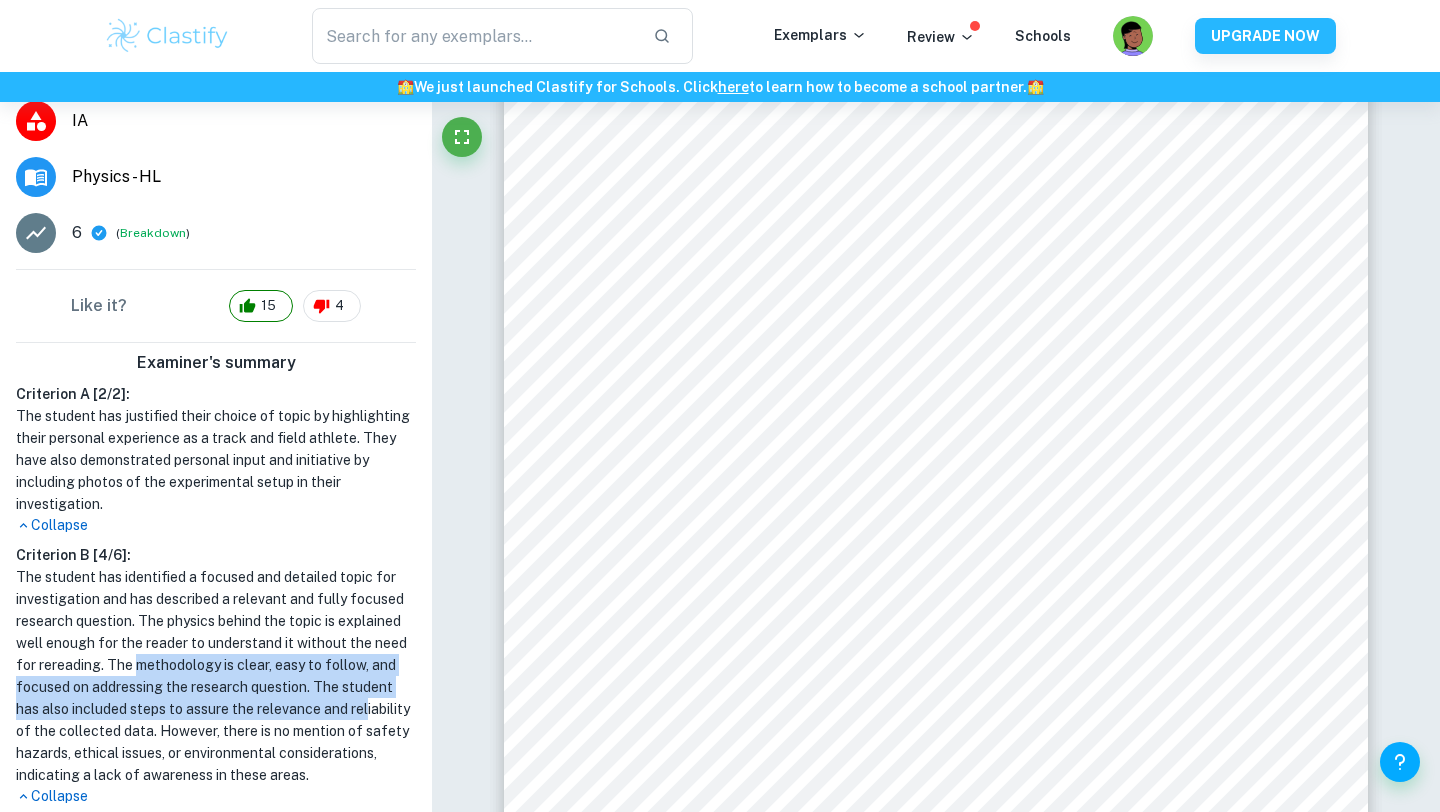 drag, startPoint x: 137, startPoint y: 660, endPoint x: 369, endPoint y: 710, distance: 237.32678 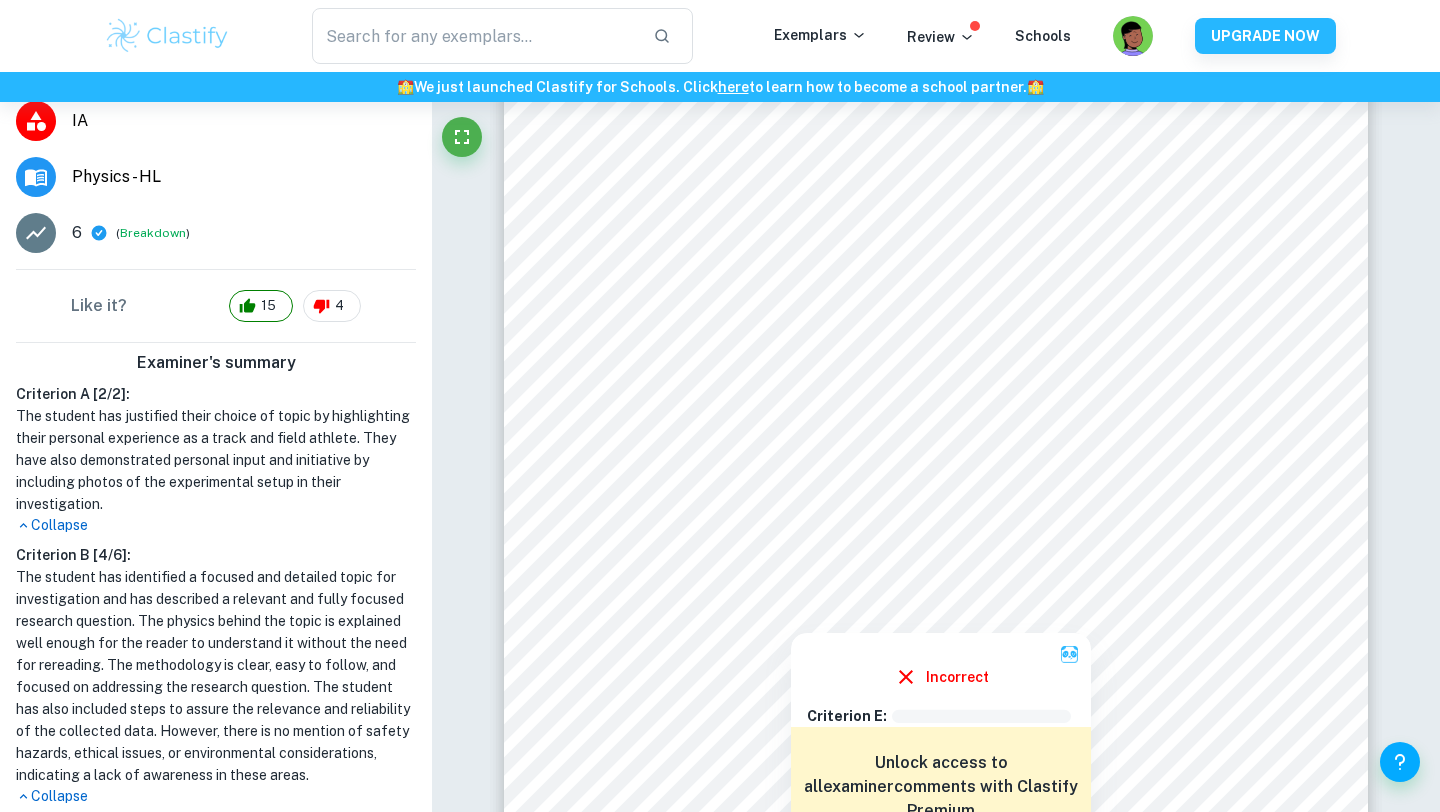 click at bounding box center (791, 619) 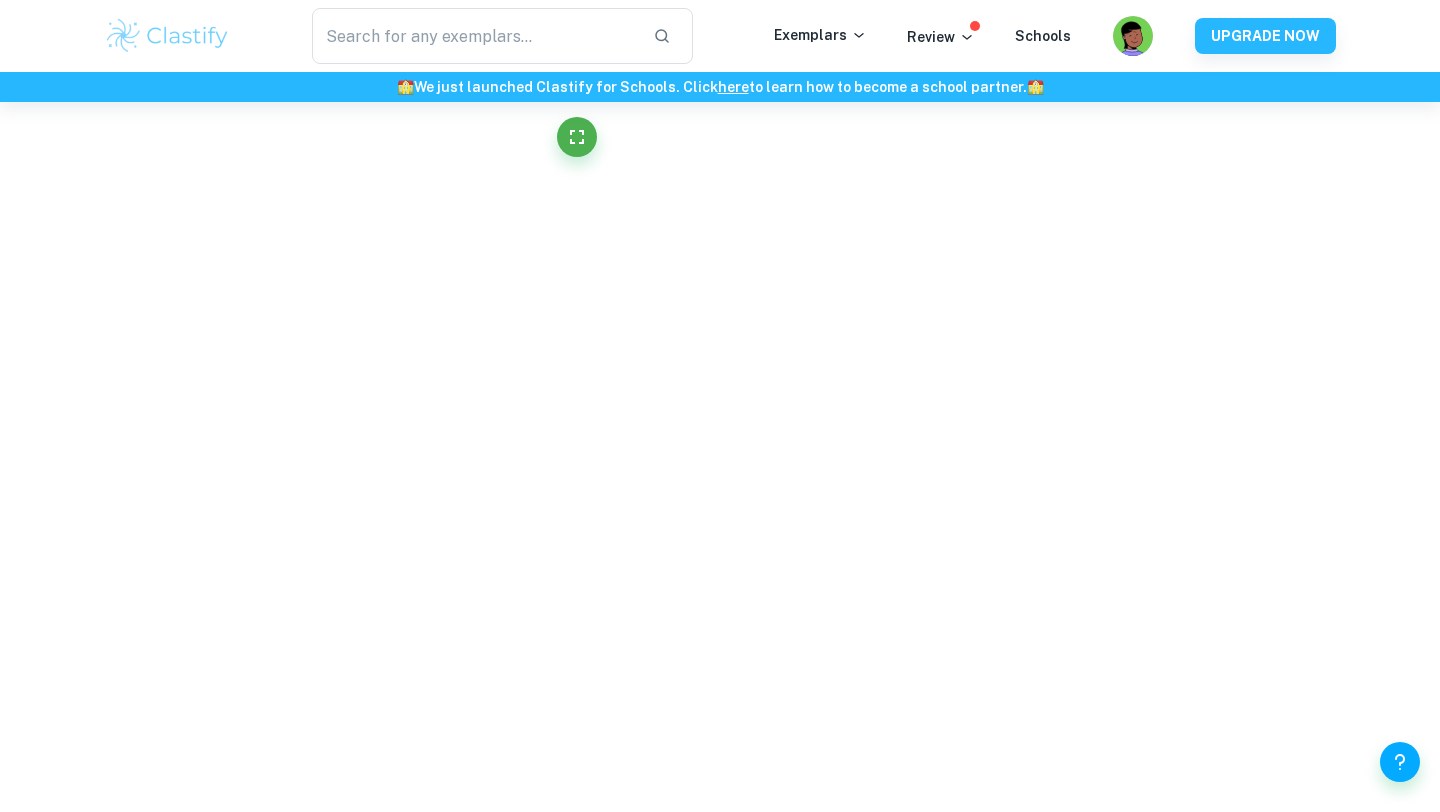 scroll, scrollTop: 0, scrollLeft: 0, axis: both 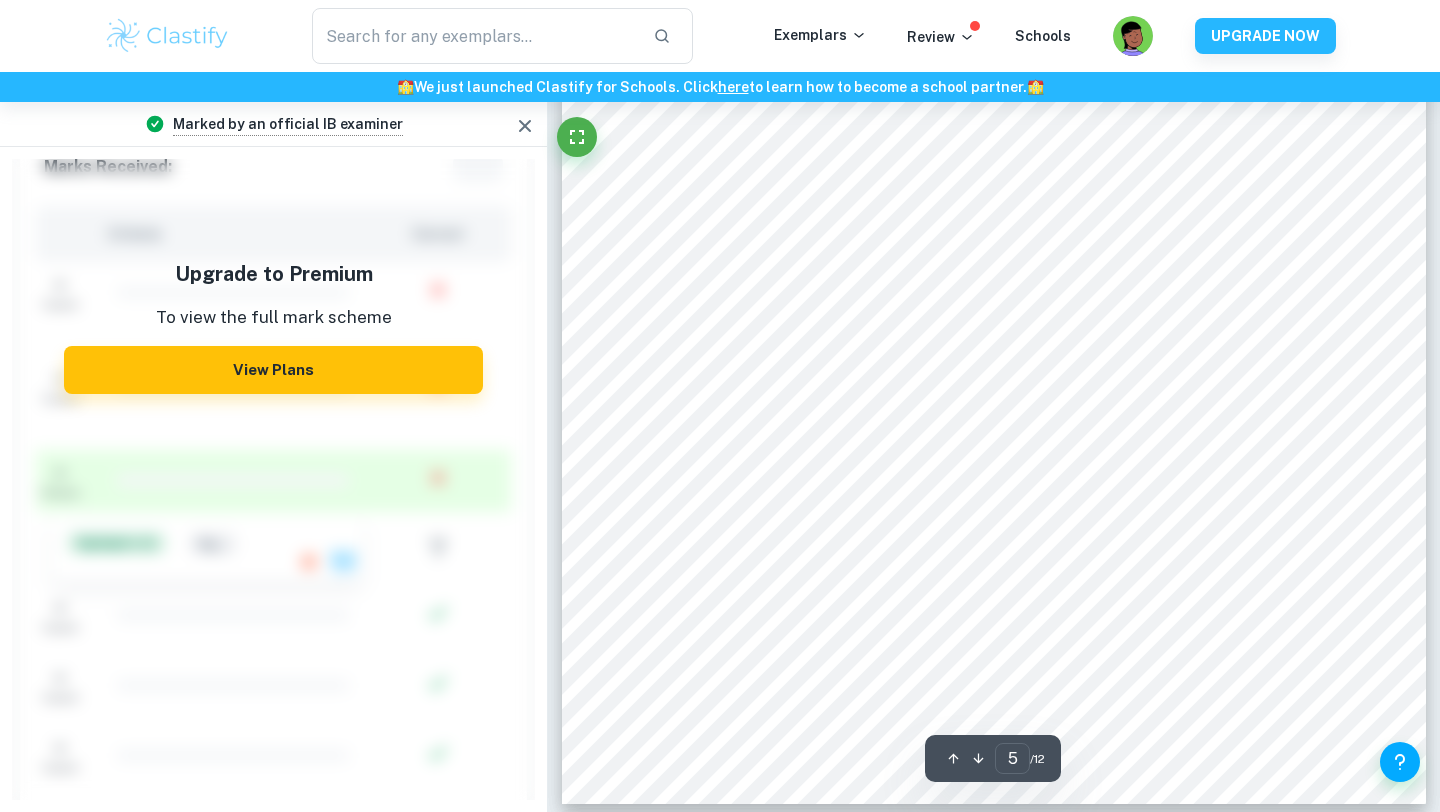 click 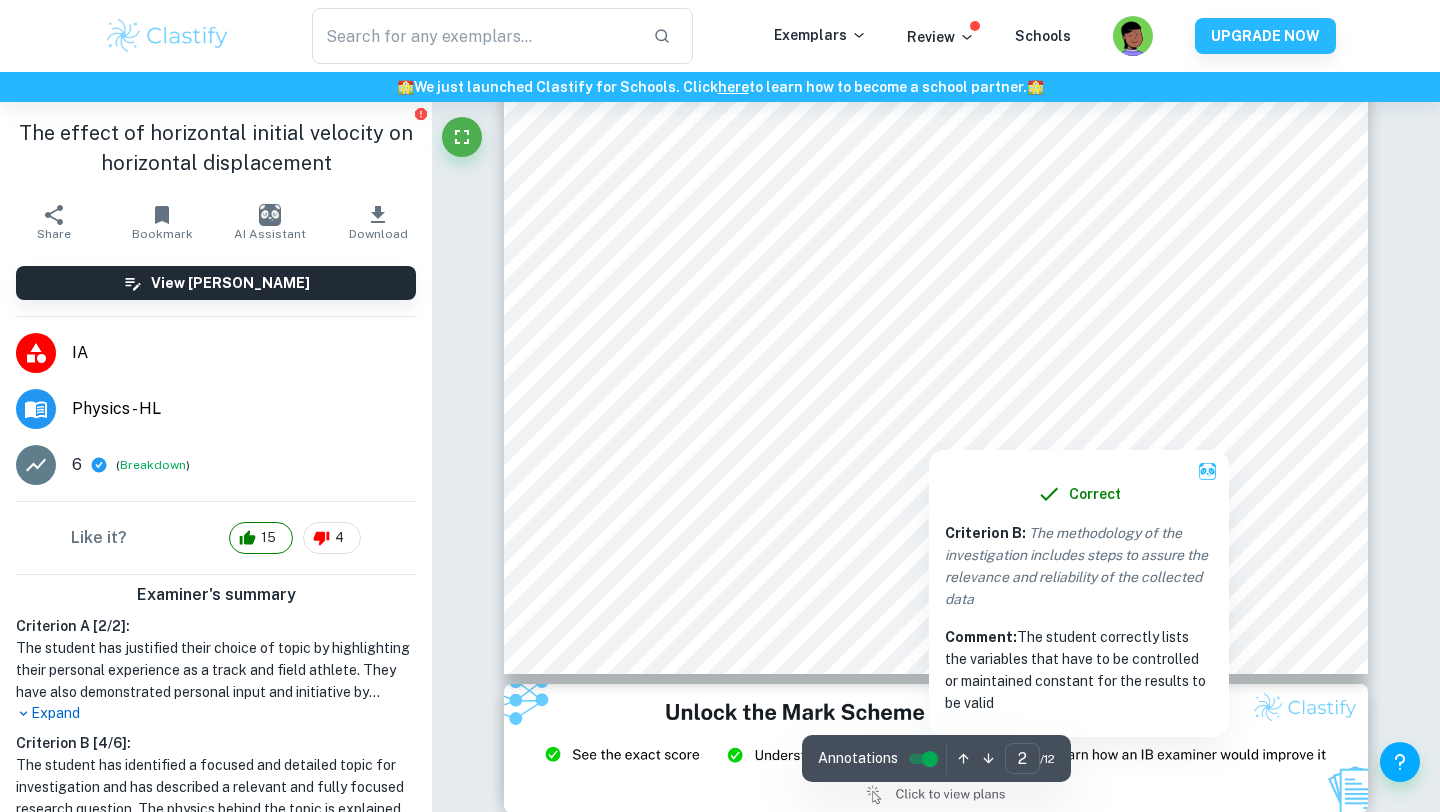 scroll, scrollTop: 1933, scrollLeft: 0, axis: vertical 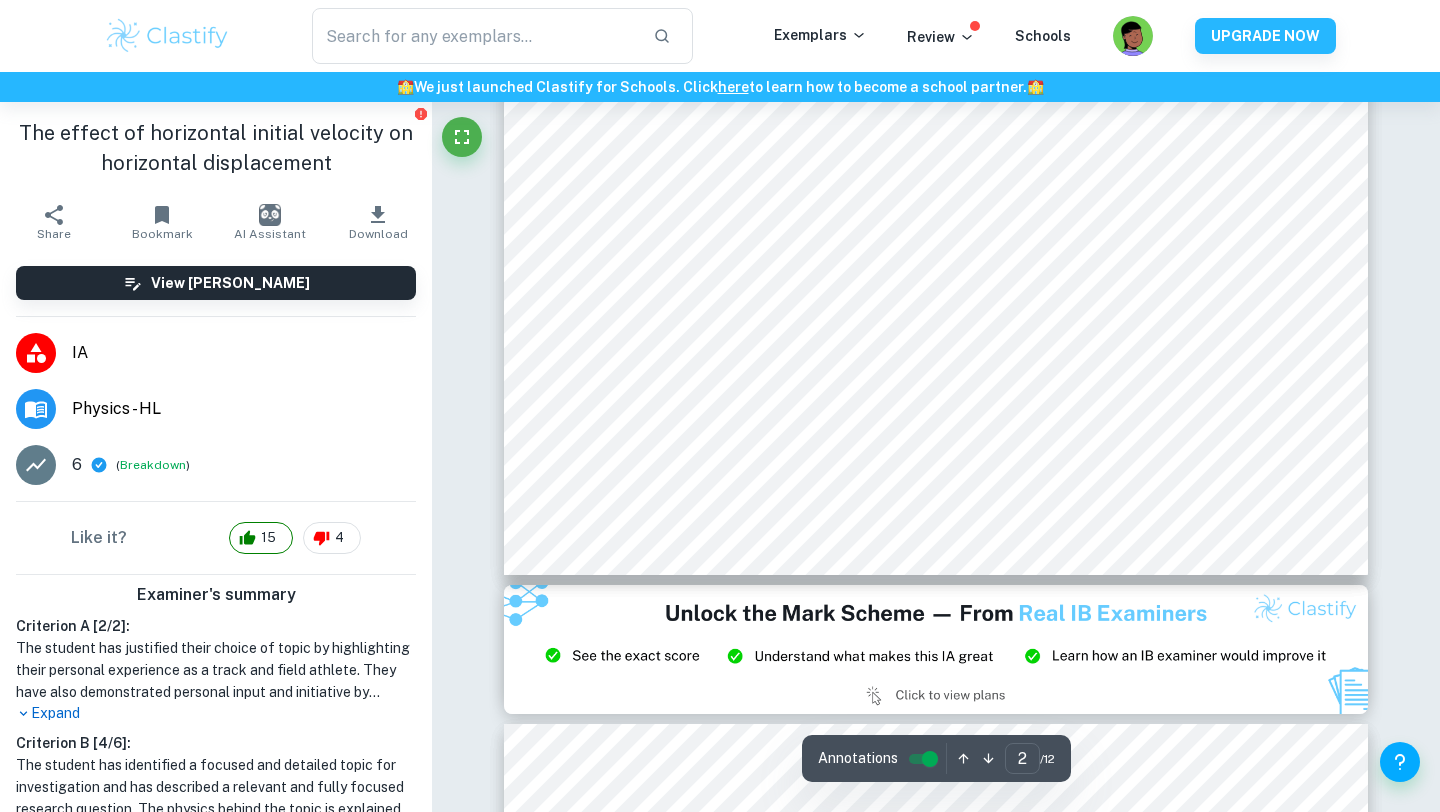 click on "Correct Criterion B :   A focused and detailed topic of the investigation is identified Comment:  The topic of the investigation is stated at the beginning of the work and is supported by a detailed research question Correct Criterion A :   The choice of the topic is justified through apparent personal significance, interest, or curiosity Comment:  The student links the choice of topic with their personal experience of being a track and field athlete Correct Criterion B :   The physics is explained well enough for the reader to fully and easily understand it without the need of rereading Comment:  The theory behind the topic (e.g. the definition of displacement) is clearly described in the Theory section Correct Criterion B :   The physics is explained well enough for the reader to fully and easily understand it without the need of rereading Comment:  The theory behind the topic (e.g. the definition of displacement) is clearly described in the Theory section Incorrect Criterion E :   Comment: examiner   :   :" at bounding box center [936, 5091] 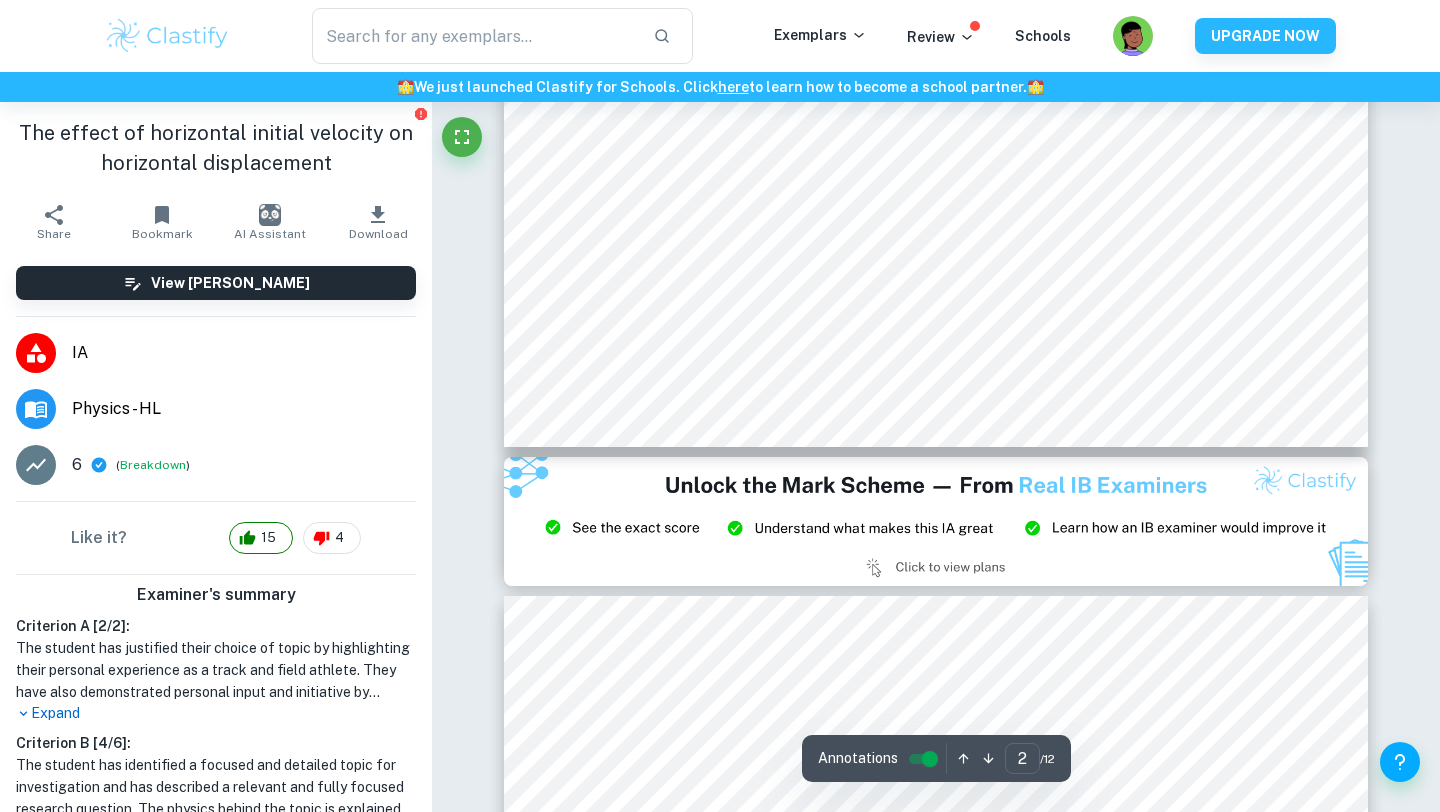 scroll, scrollTop: 2239, scrollLeft: 0, axis: vertical 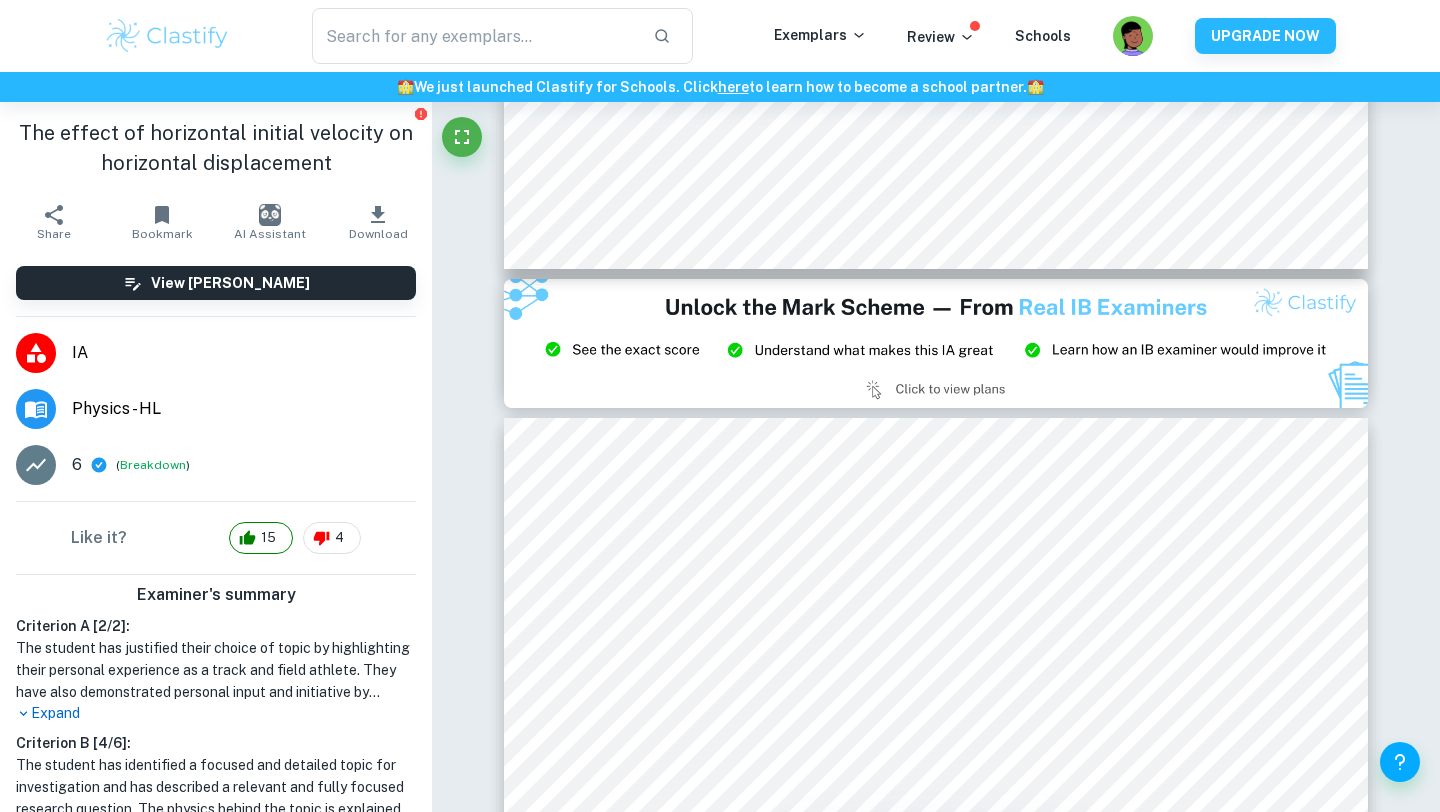 type on "3" 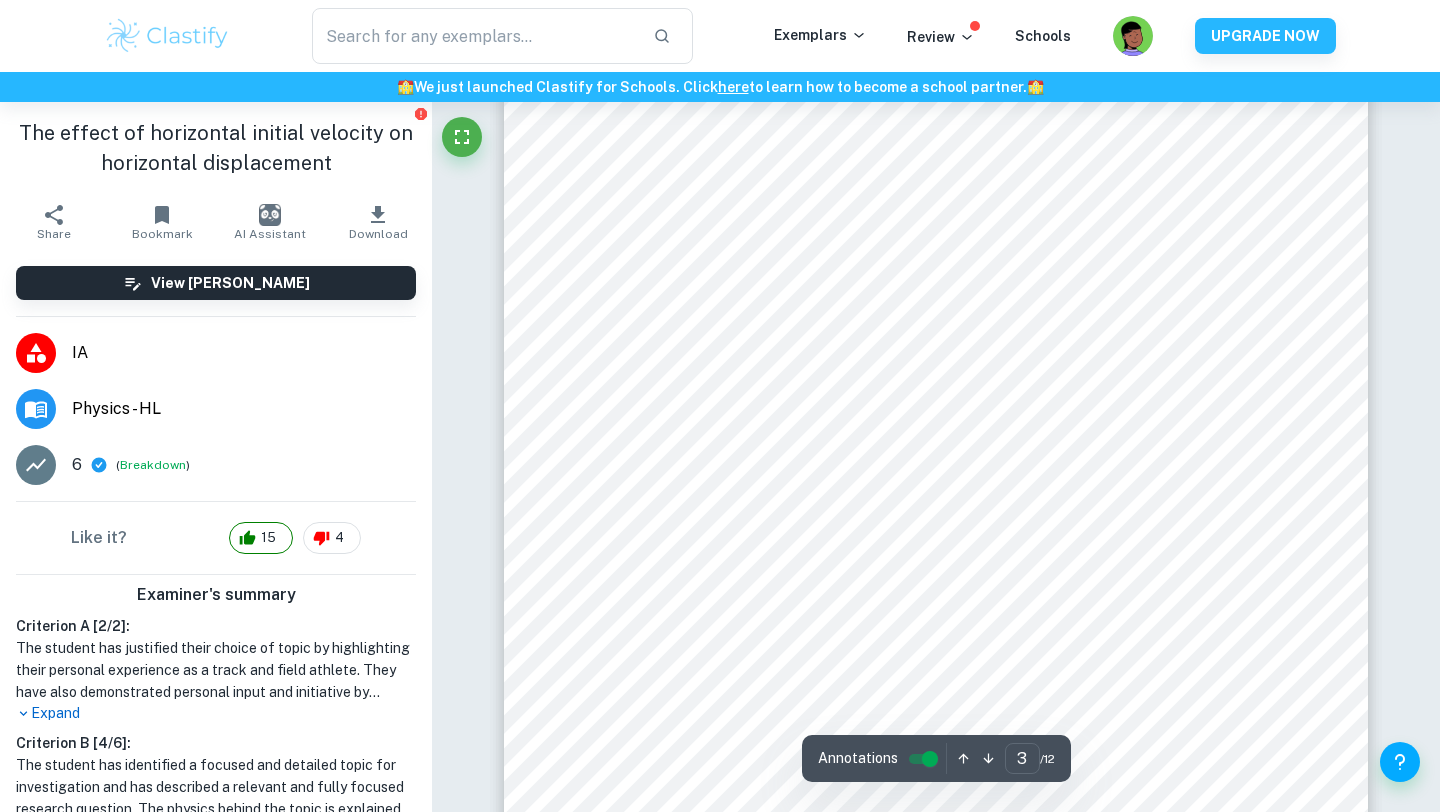 scroll, scrollTop: 2777, scrollLeft: 0, axis: vertical 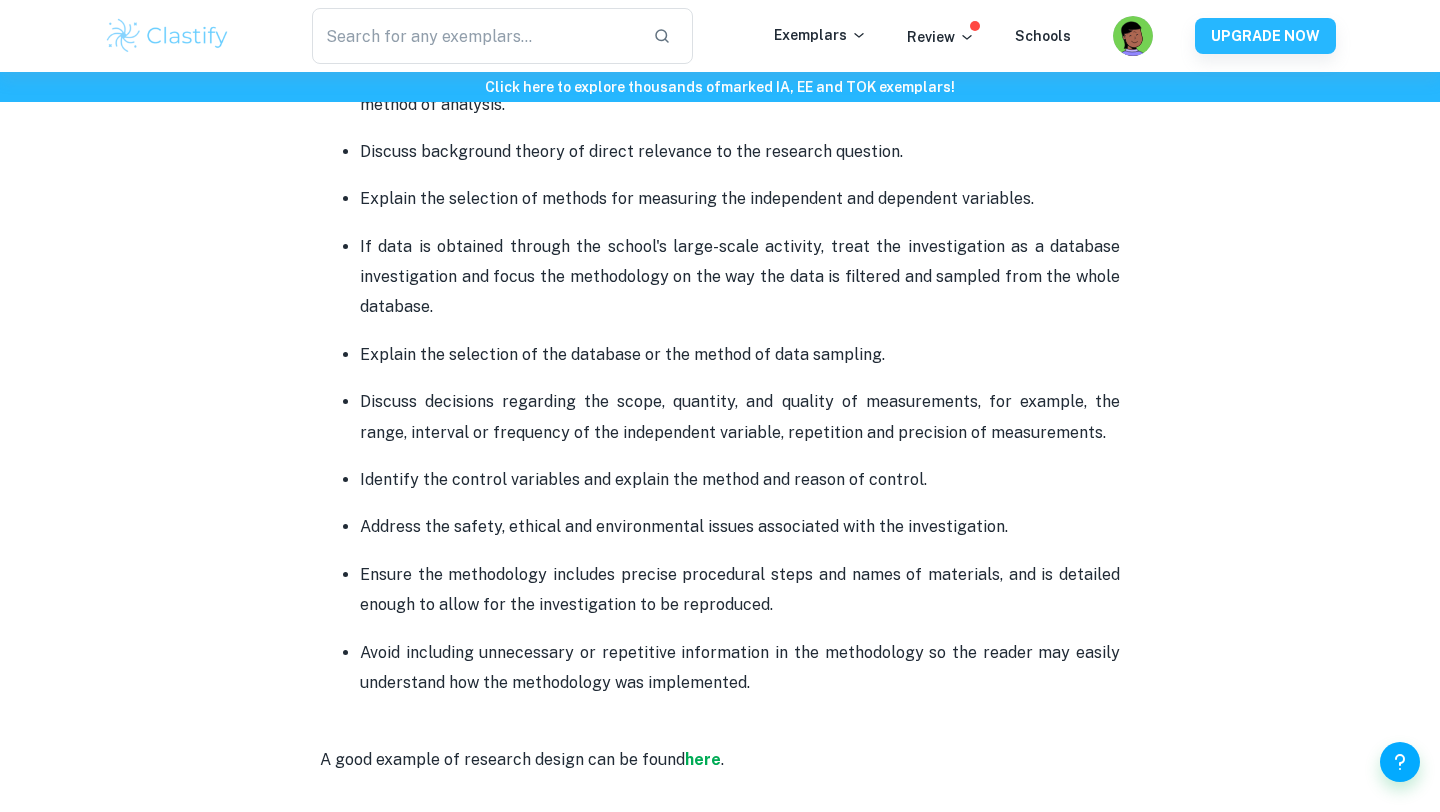 click on "Address the safety, ethical and environmental issues associated with the investigation." at bounding box center [740, 527] 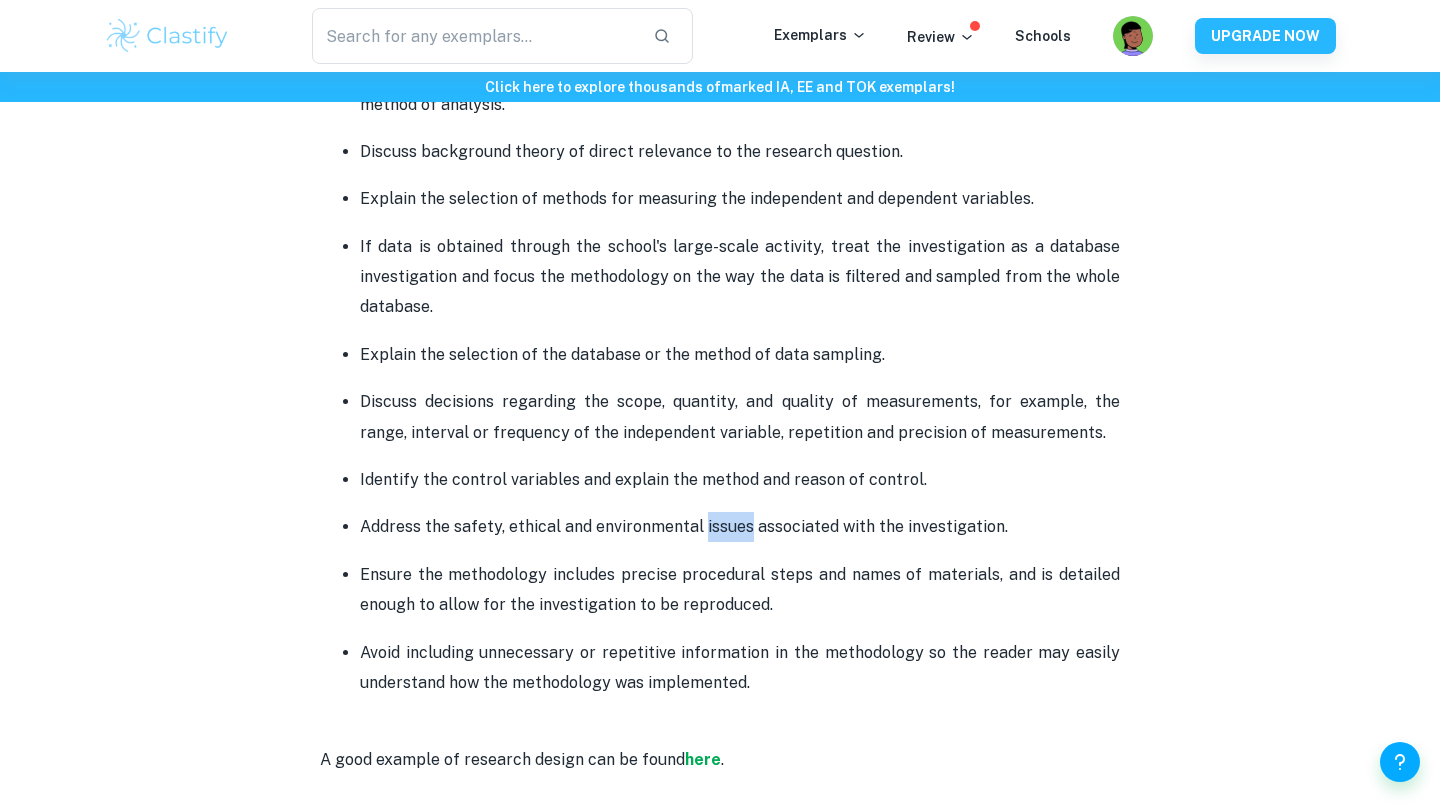 click on "Address the safety, ethical and environmental issues associated with the investigation." at bounding box center (740, 527) 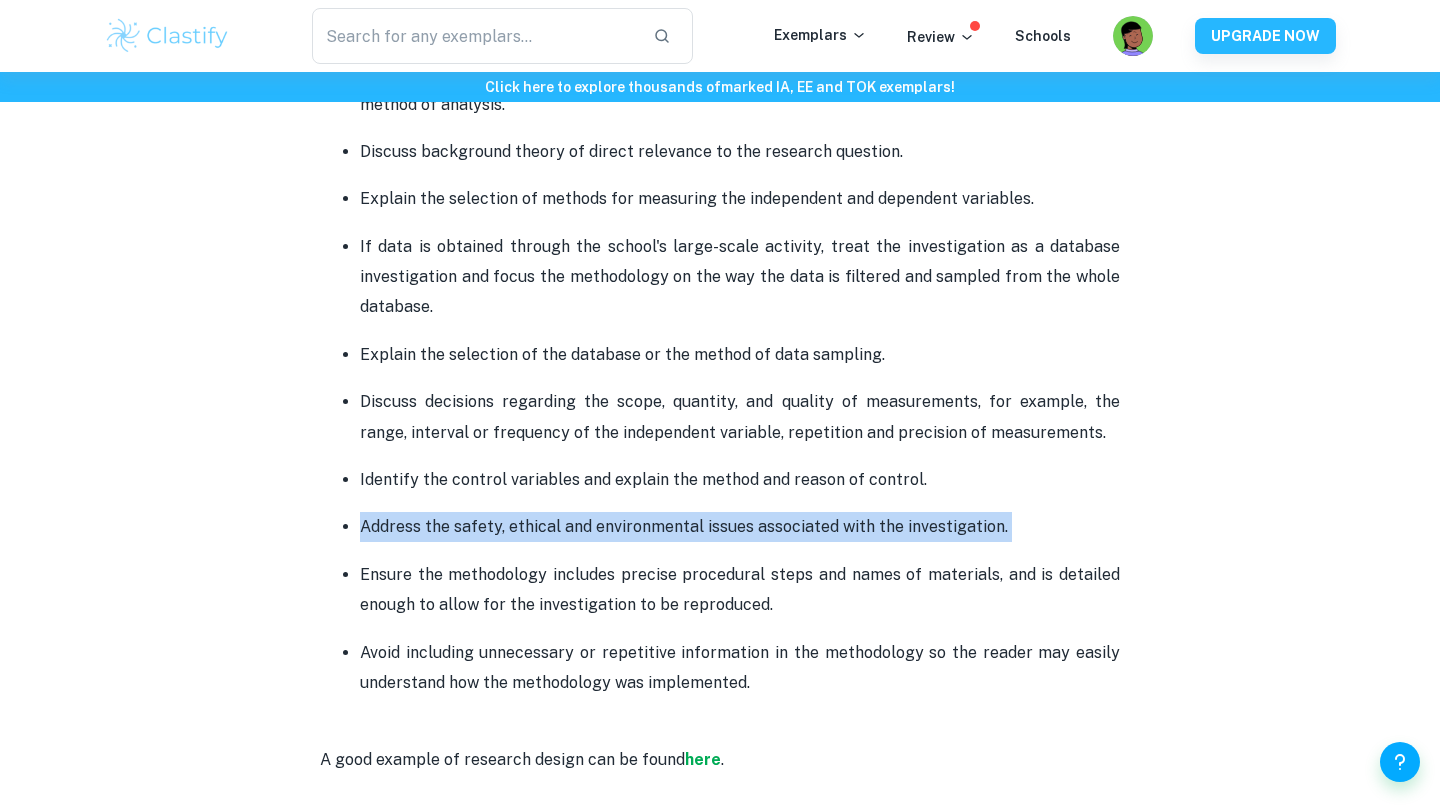 click on "Address the safety, ethical and environmental issues associated with the investigation." at bounding box center [740, 527] 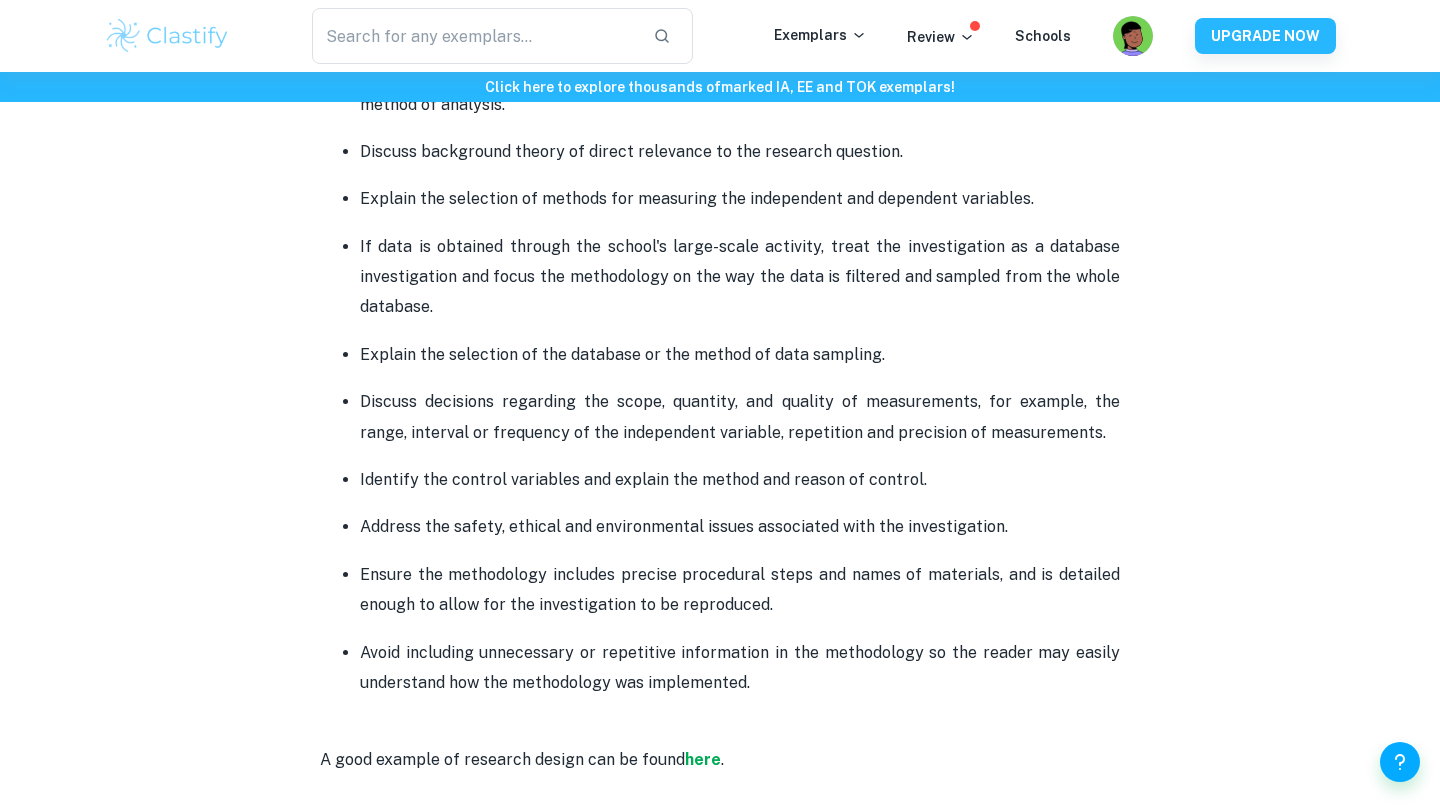 click on "The research question must state the dependent and independent variables or two correlated variables and briefly describe the system in which the research question is embedded - describe the method of analysis. Discuss background theory of direct relevance to the research question.  Explain the selection of methods for measuring the independent and dependent variables.  If data is obtained through the school's large-scale activity, treat the investigation as a database investigation and focus the methodology on the way the data is filtered and sampled from the whole database.  Explain the selection of the database or the method of data sampling.  Discuss decisions regarding the scope, quantity, and quality of measurements, for example, the range, interval or frequency of the independent variable, repetition and precision of measurements.  Identify the control variables and explain the method and reason of control. Address the safety, ethical and environmental issues associated with the investigation." at bounding box center (720, 363) 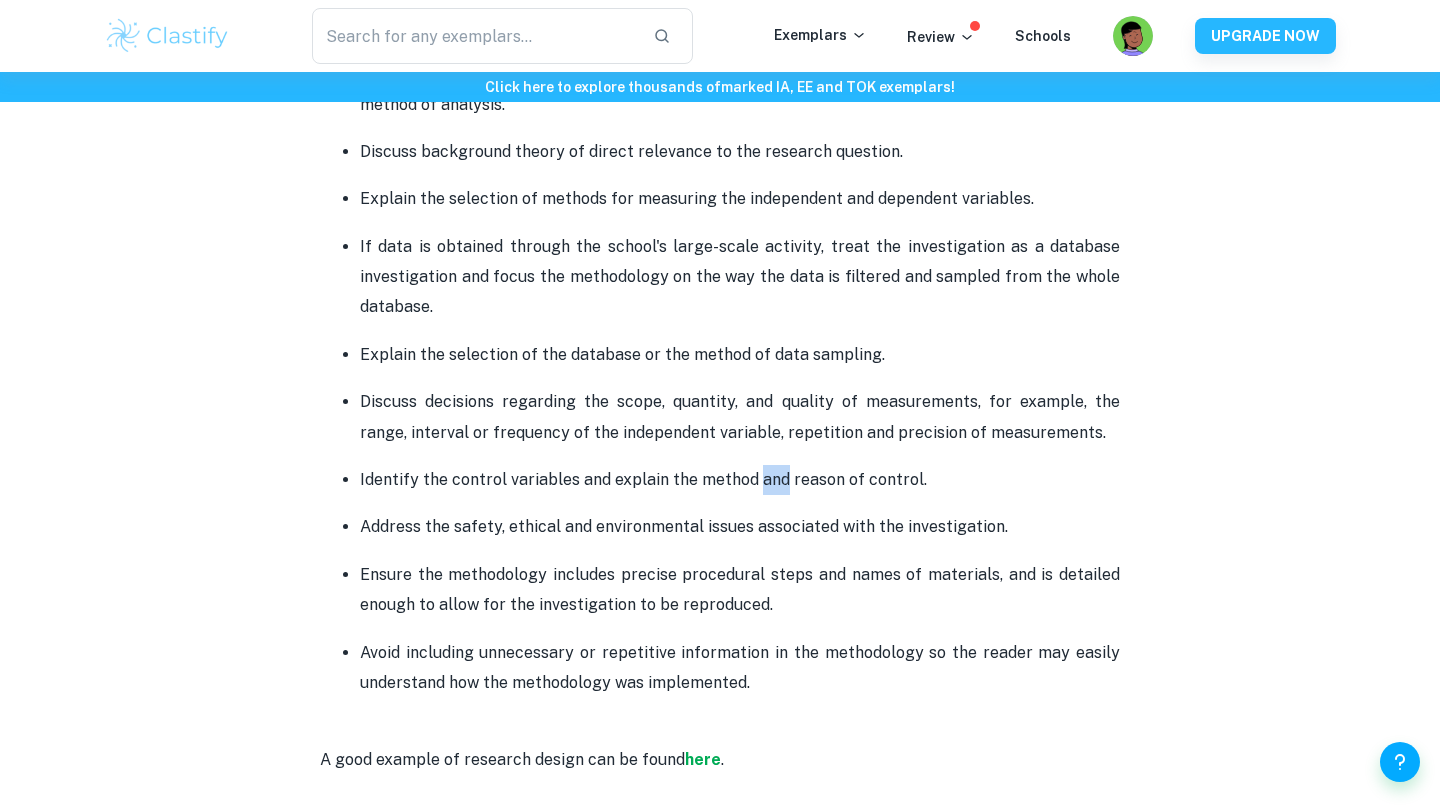 click on "Identify the control variables and explain the method and reason of control." at bounding box center (740, 480) 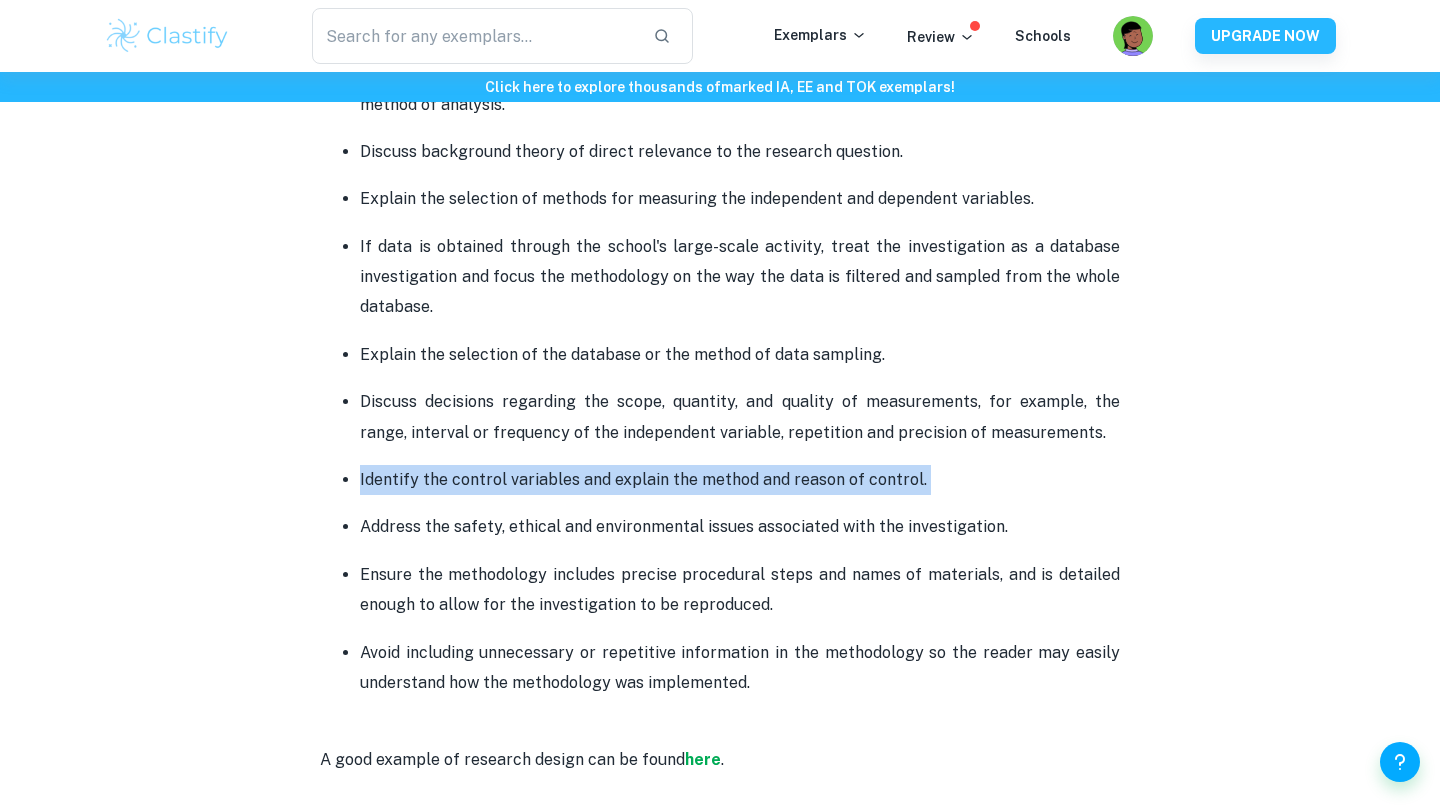 click on "Identify the control variables and explain the method and reason of control." at bounding box center [740, 480] 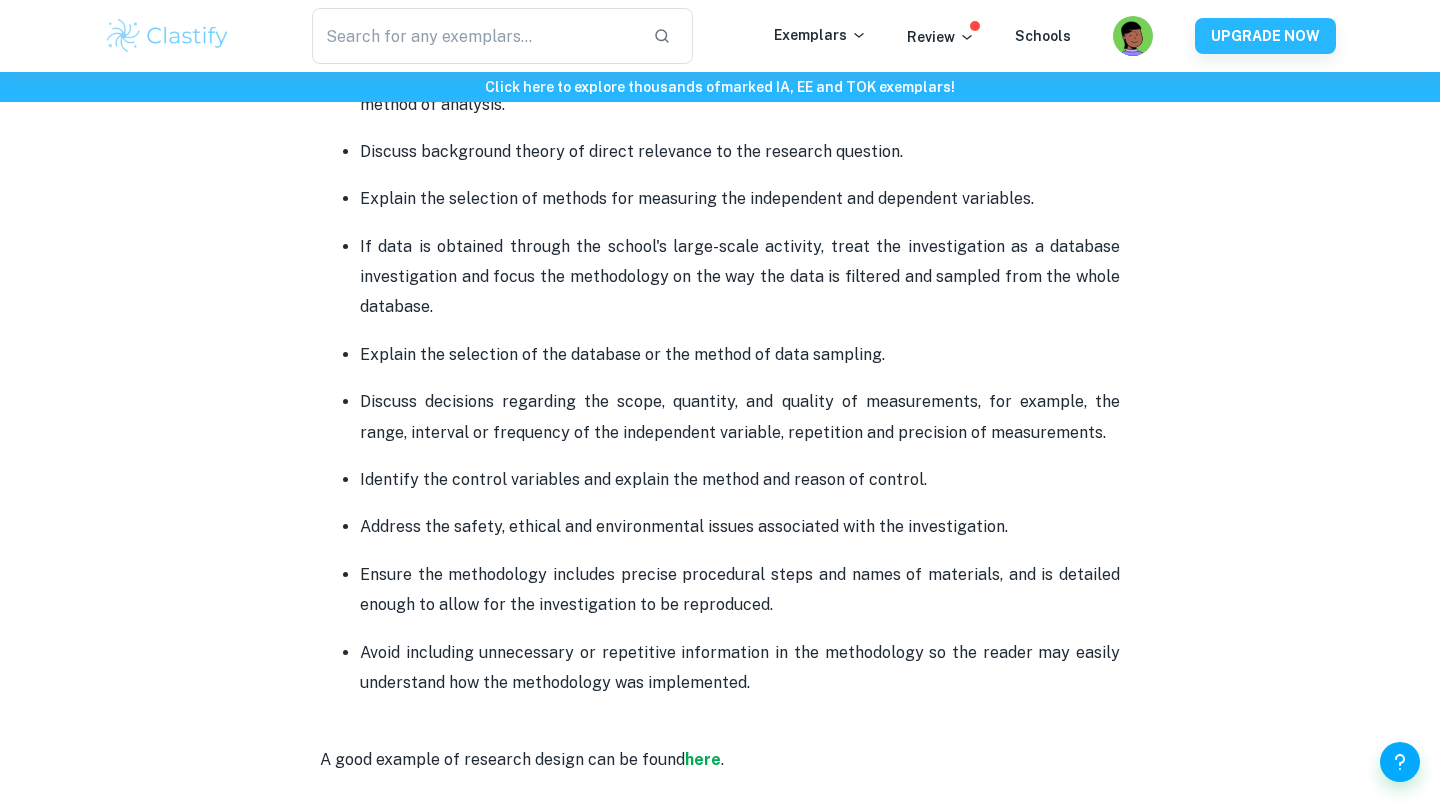 click on "The research question must state the dependent and independent variables or two correlated variables and briefly describe the system in which the research question is embedded - describe the method of analysis. Discuss background theory of direct relevance to the research question.  Explain the selection of methods for measuring the independent and dependent variables.  If data is obtained through the school's large-scale activity, treat the investigation as a database investigation and focus the methodology on the way the data is filtered and sampled from the whole database.  Explain the selection of the database or the method of data sampling.  Discuss decisions regarding the scope, quantity, and quality of measurements, for example, the range, interval or frequency of the independent variable, repetition and precision of measurements.  Identify the control variables and explain the method and reason of control. Address the safety, ethical and environmental issues associated with the investigation." at bounding box center [720, 363] 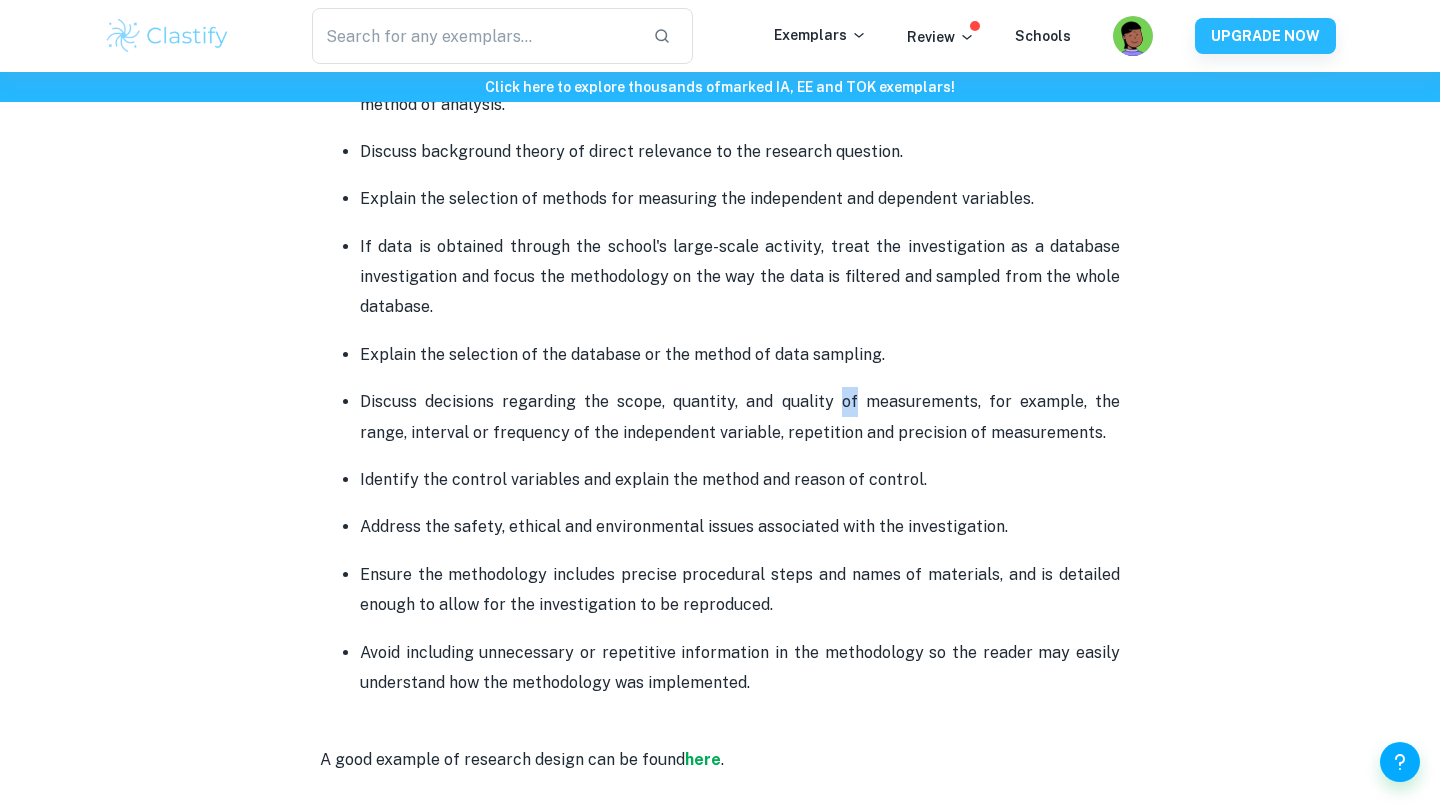 click on "Discuss decisions regarding the scope, quantity, and quality of measurements, for example, the range, interval or frequency of the independent variable, repetition and precision of measurements." at bounding box center (740, 417) 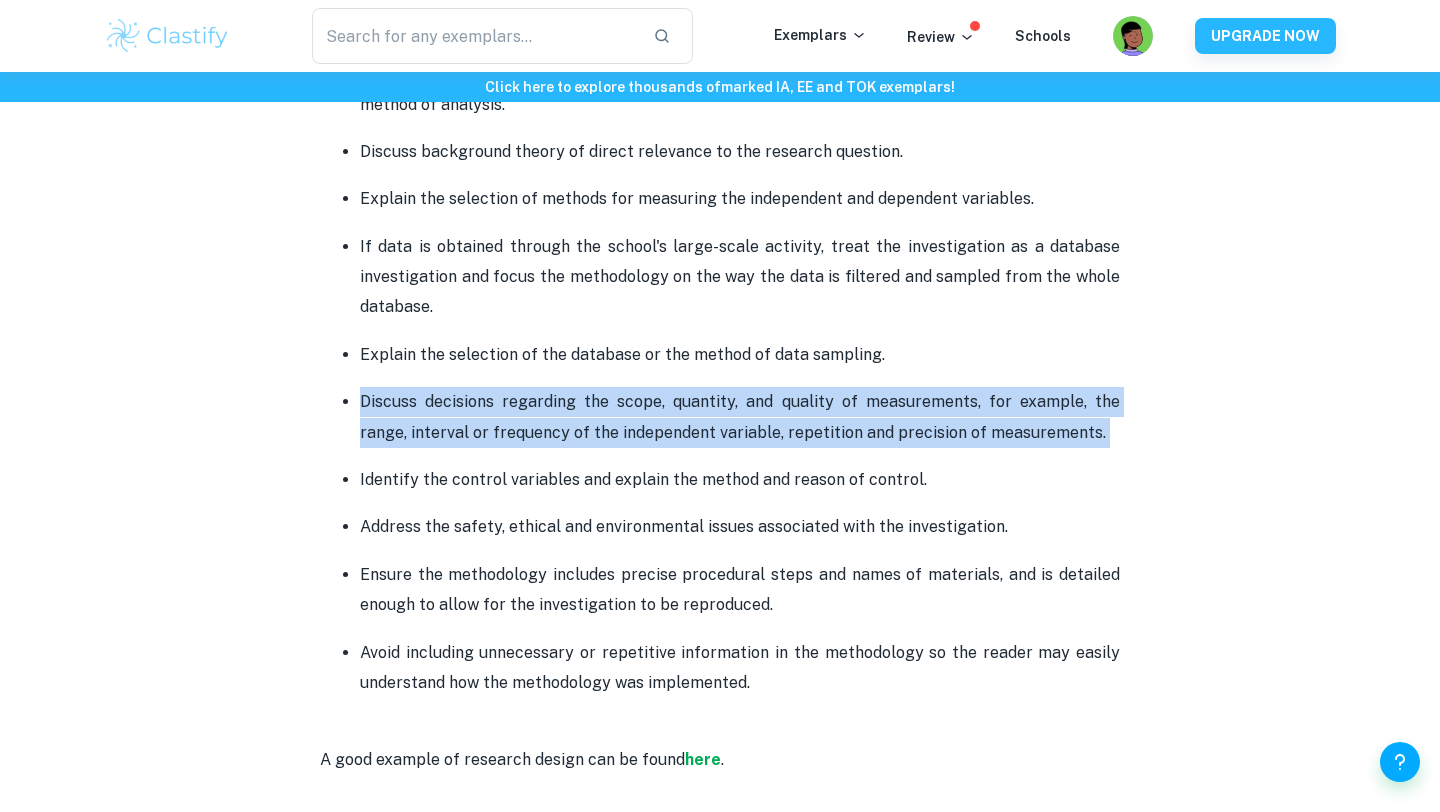 click on "Discuss decisions regarding the scope, quantity, and quality of measurements, for example, the range, interval or frequency of the independent variable, repetition and precision of measurements." at bounding box center [740, 417] 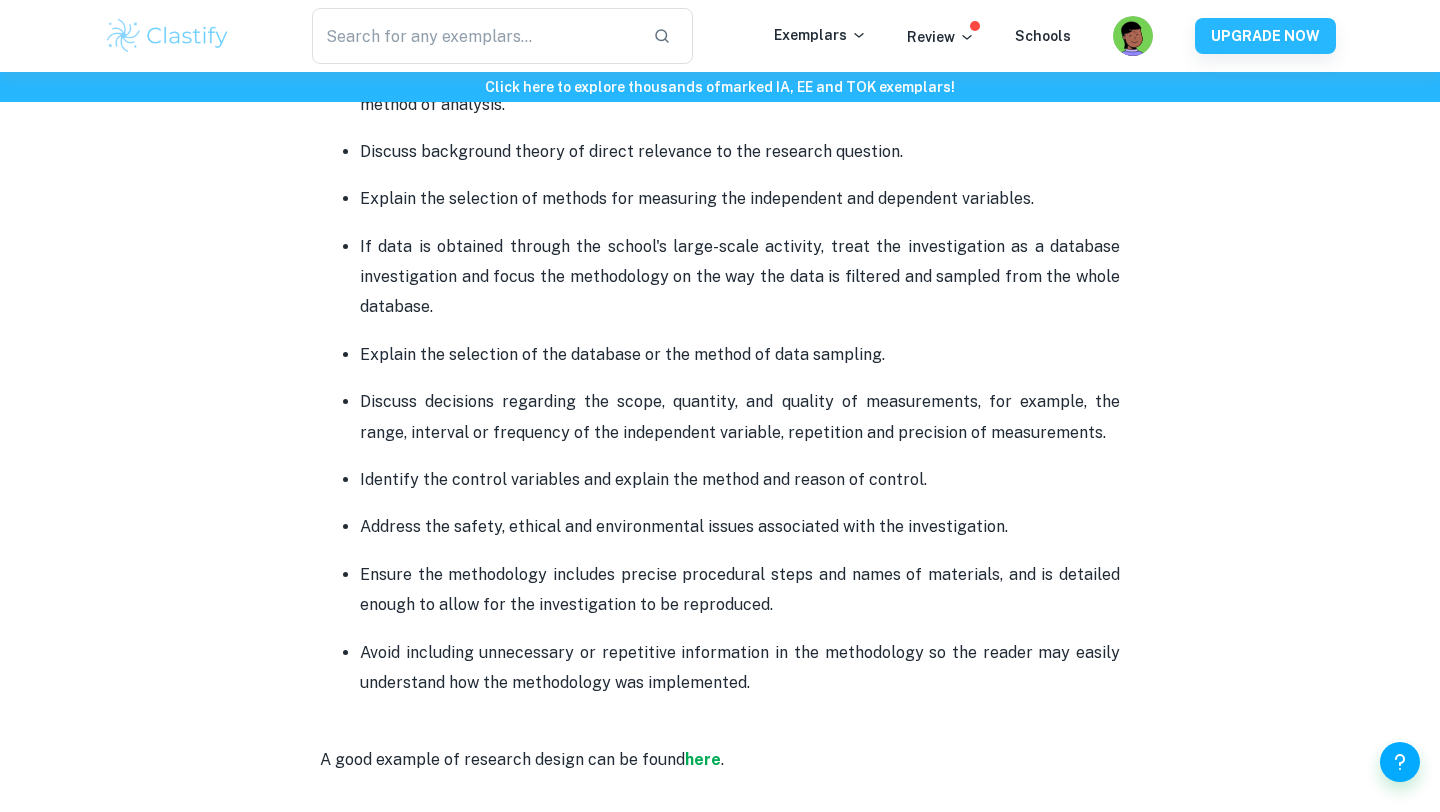 click on "Discuss decisions regarding the scope, quantity, and quality of measurements, for example, the range, interval or frequency of the independent variable, repetition and precision of measurements." at bounding box center [740, 417] 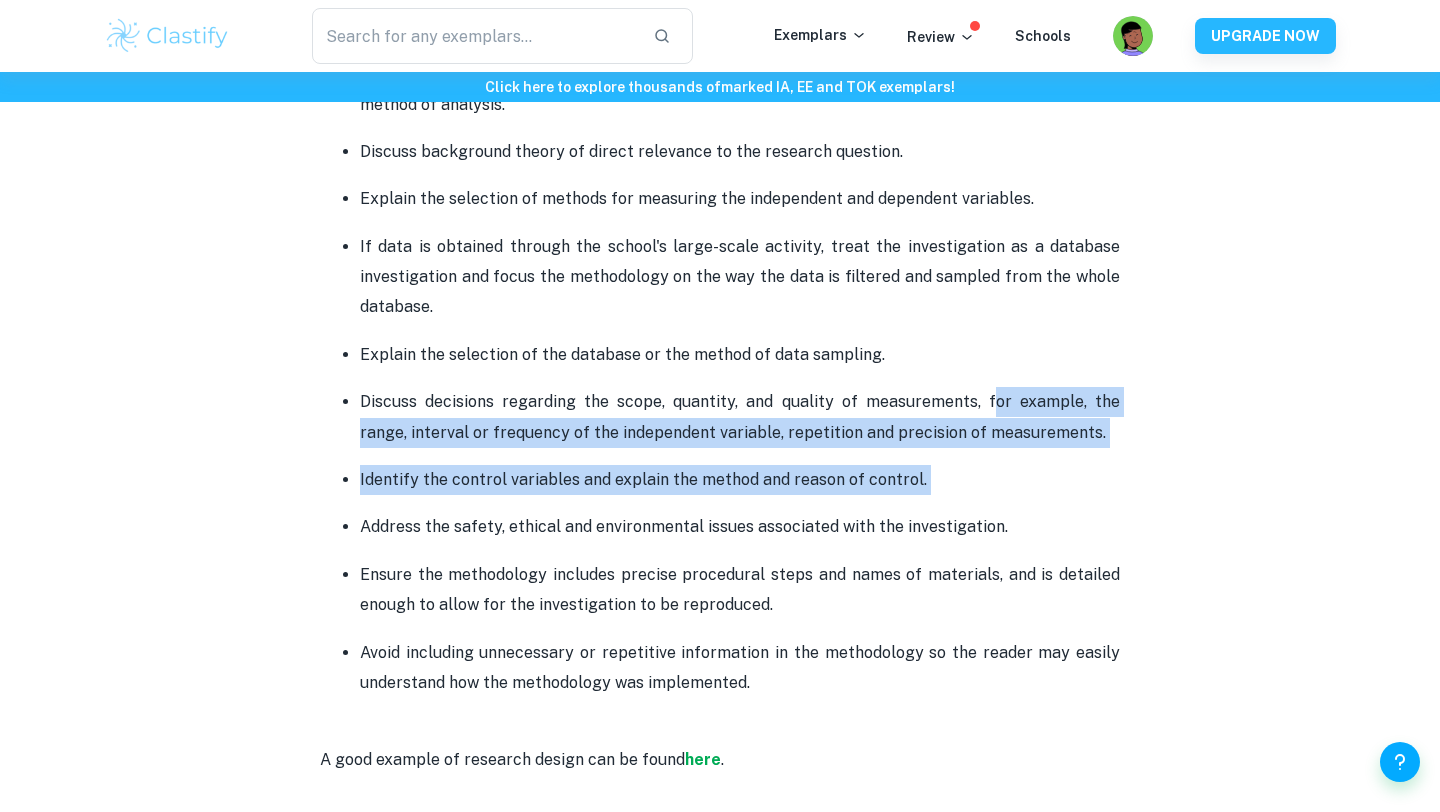 drag, startPoint x: 954, startPoint y: 399, endPoint x: 1160, endPoint y: 511, distance: 234.47815 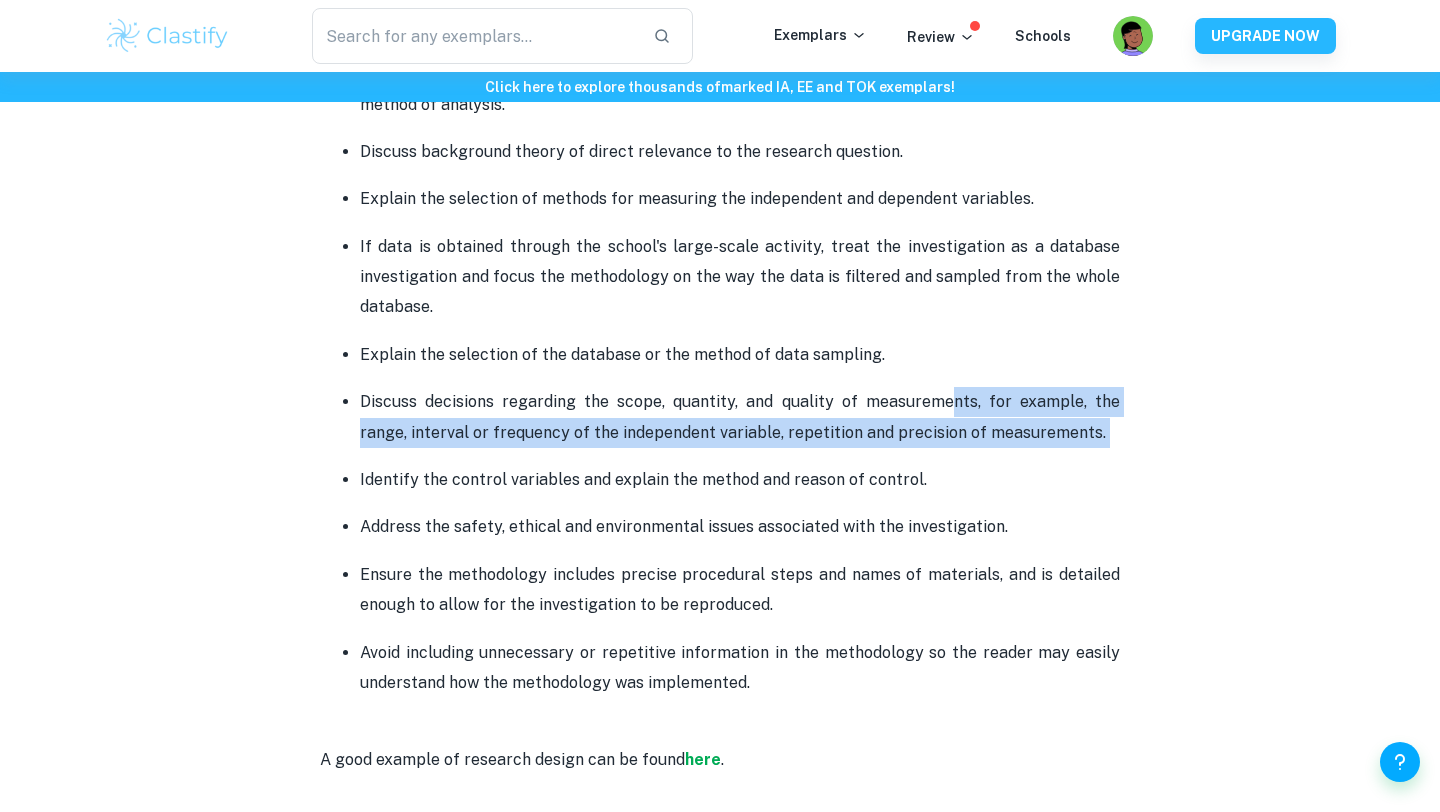 drag, startPoint x: 1135, startPoint y: 462, endPoint x: 918, endPoint y: 399, distance: 225.96017 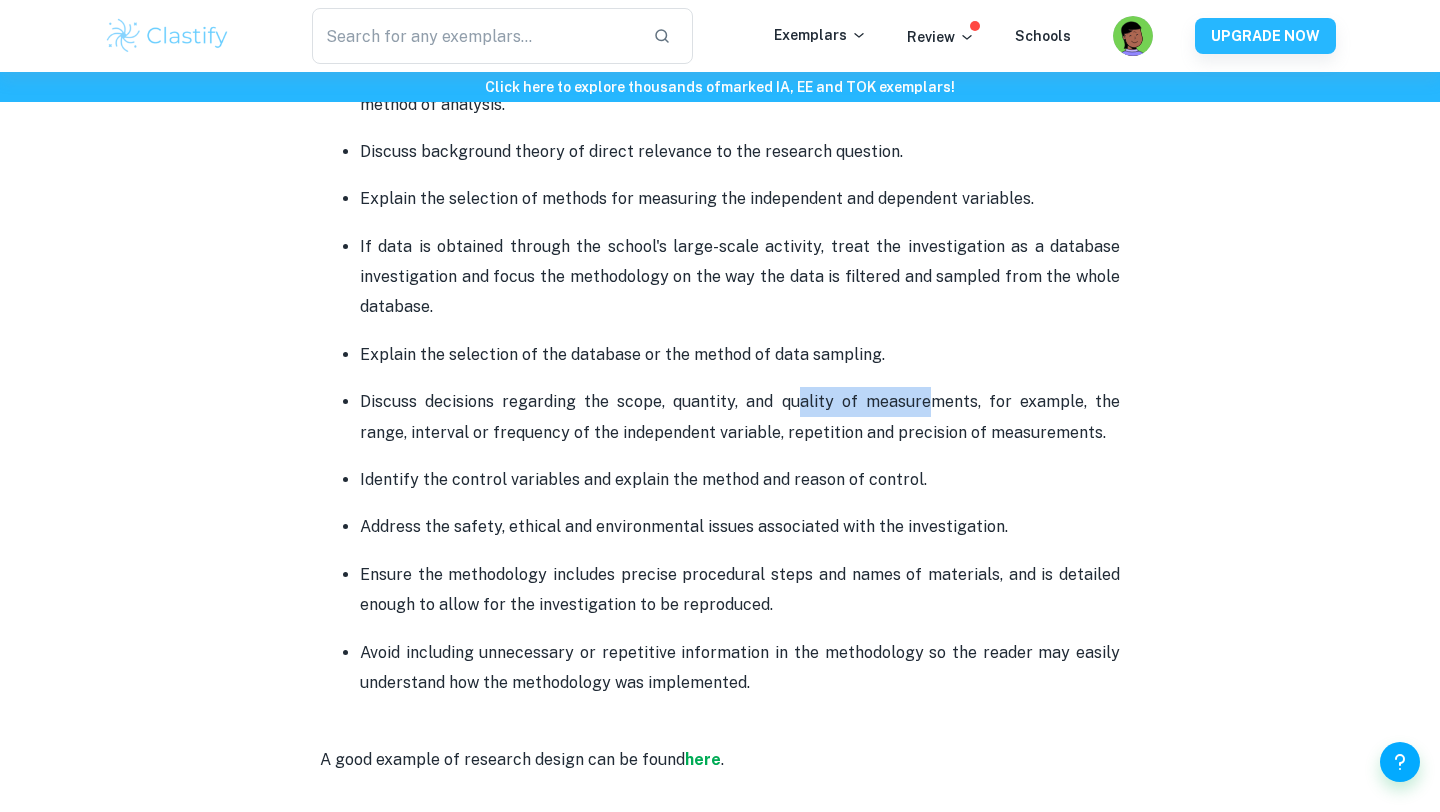 drag, startPoint x: 774, startPoint y: 401, endPoint x: 894, endPoint y: 404, distance: 120.03749 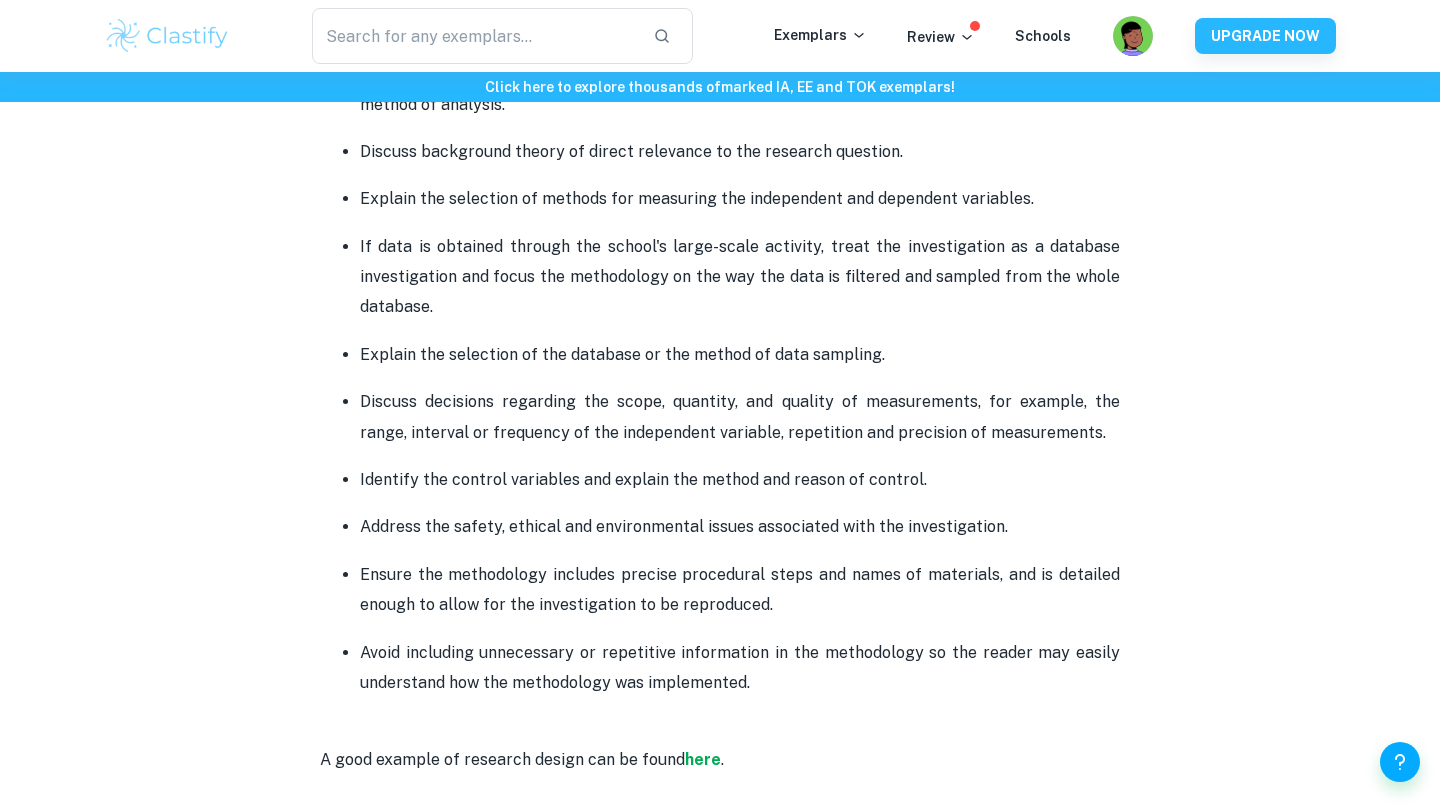 click on "Discuss decisions regarding the scope, quantity, and quality of measurements, for example, the range, interval or frequency of the independent variable, repetition and precision of measurements." at bounding box center [740, 417] 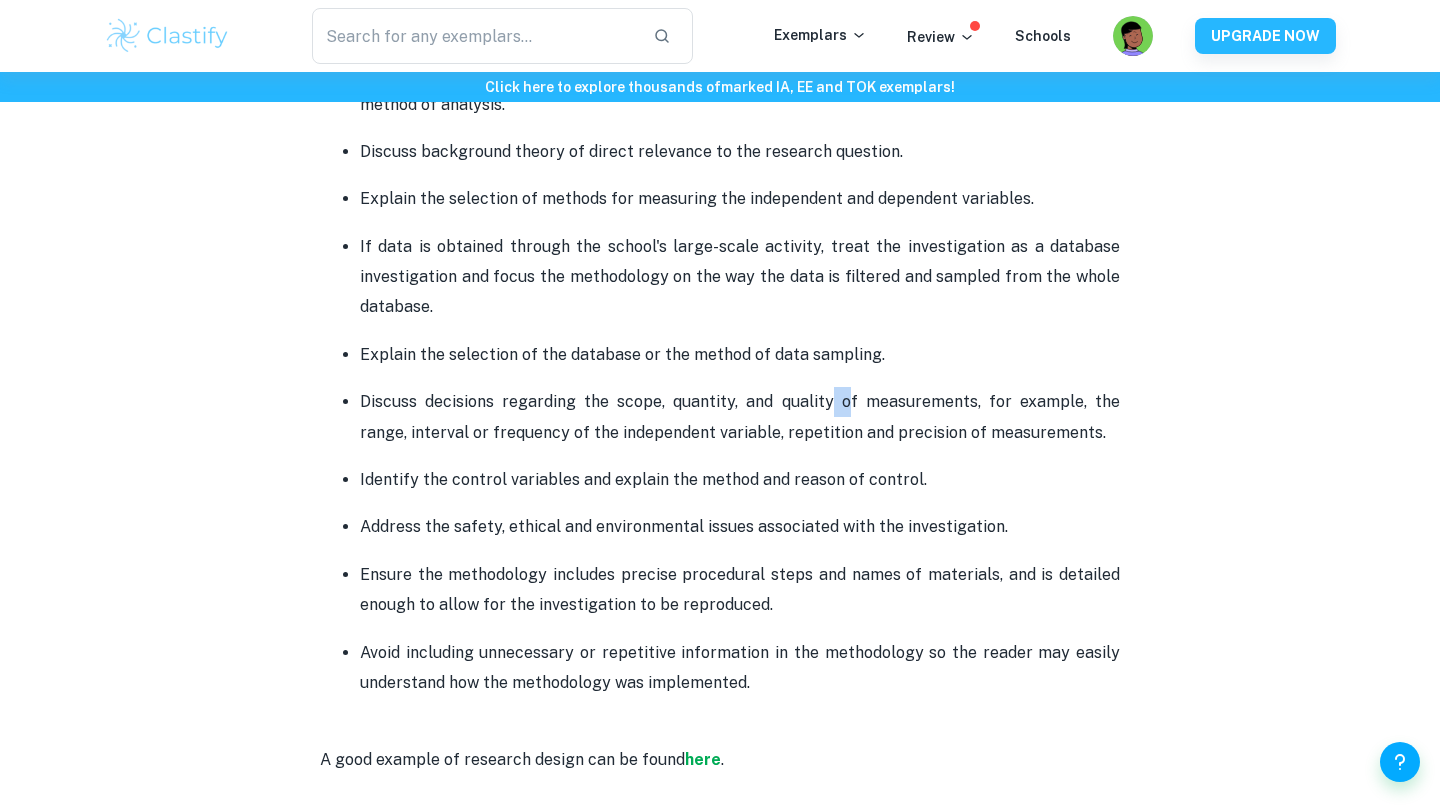 drag, startPoint x: 801, startPoint y: 397, endPoint x: 814, endPoint y: 398, distance: 13.038404 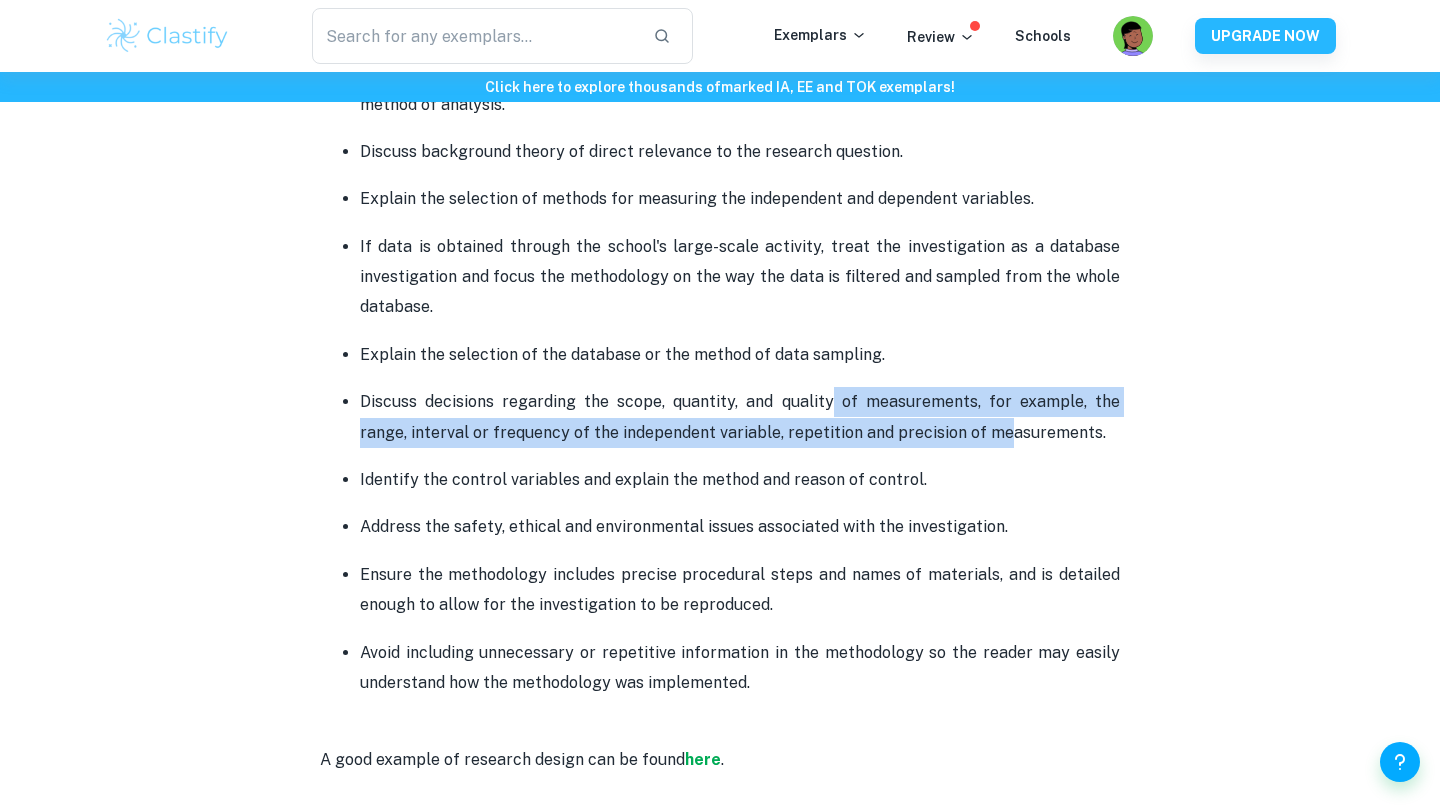 drag, startPoint x: 807, startPoint y: 400, endPoint x: 953, endPoint y: 446, distance: 153.07515 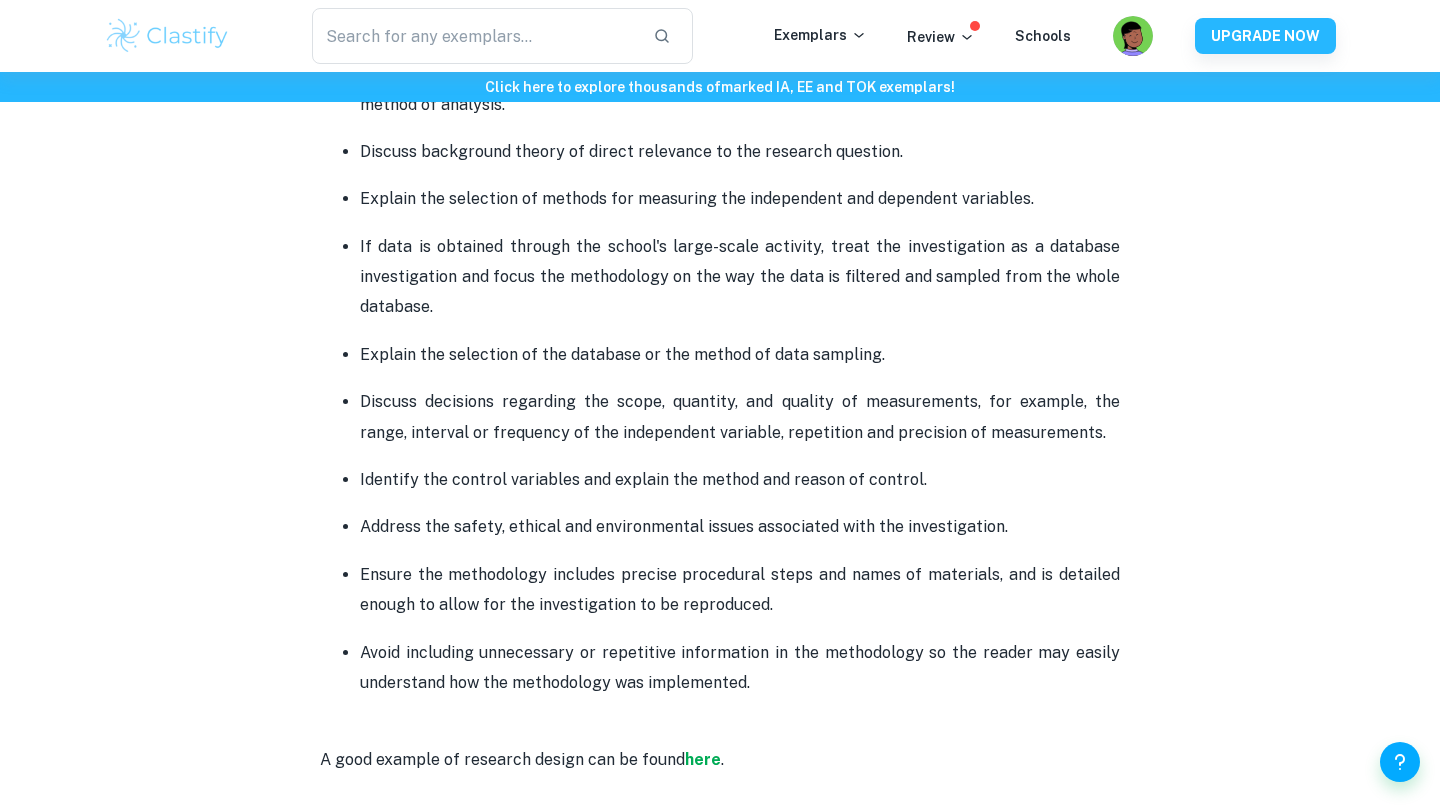 click on "Discuss decisions regarding the scope, quantity, and quality of measurements, for example, the range, interval or frequency of the independent variable, repetition and precision of measurements." at bounding box center (740, 417) 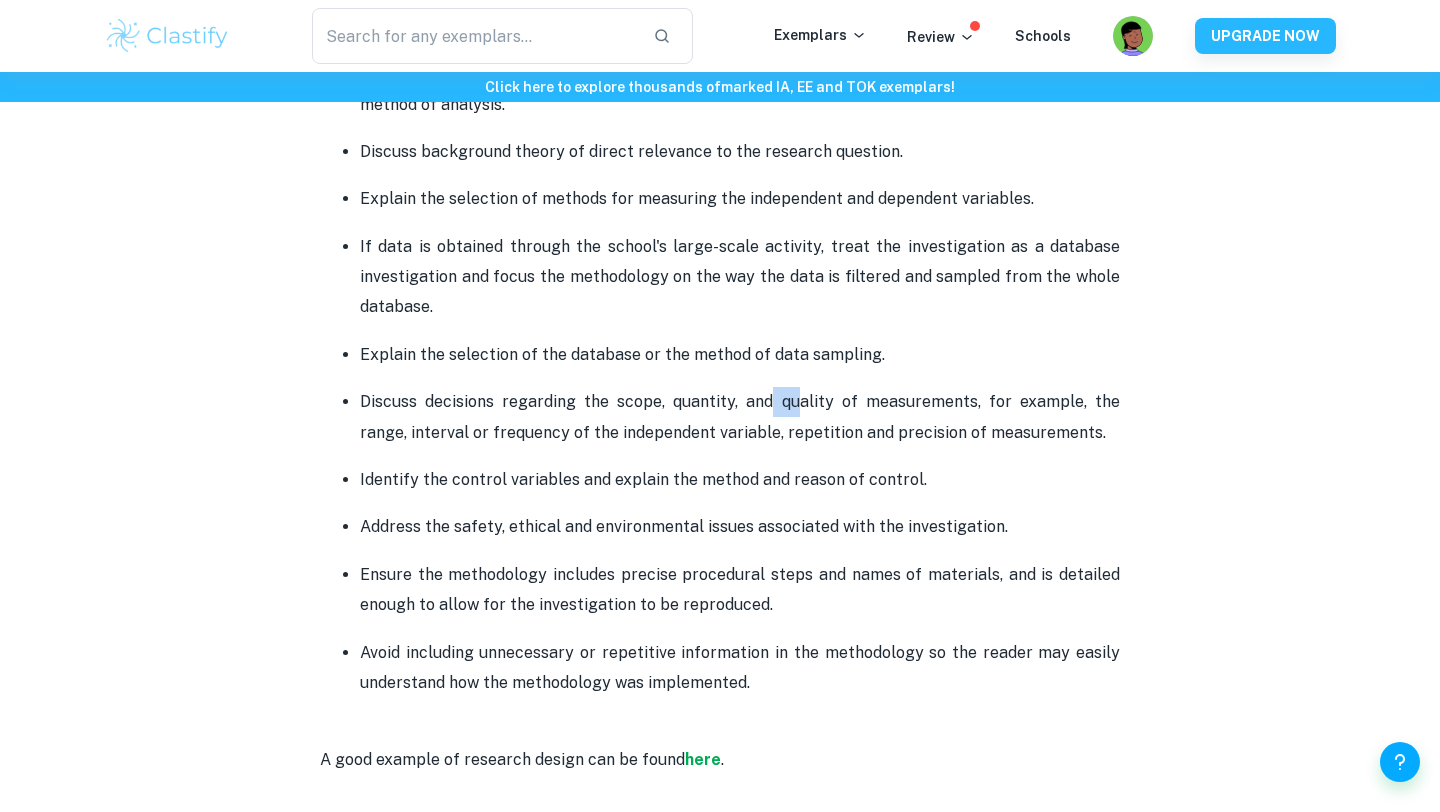 drag, startPoint x: 746, startPoint y: 399, endPoint x: 776, endPoint y: 400, distance: 30.016663 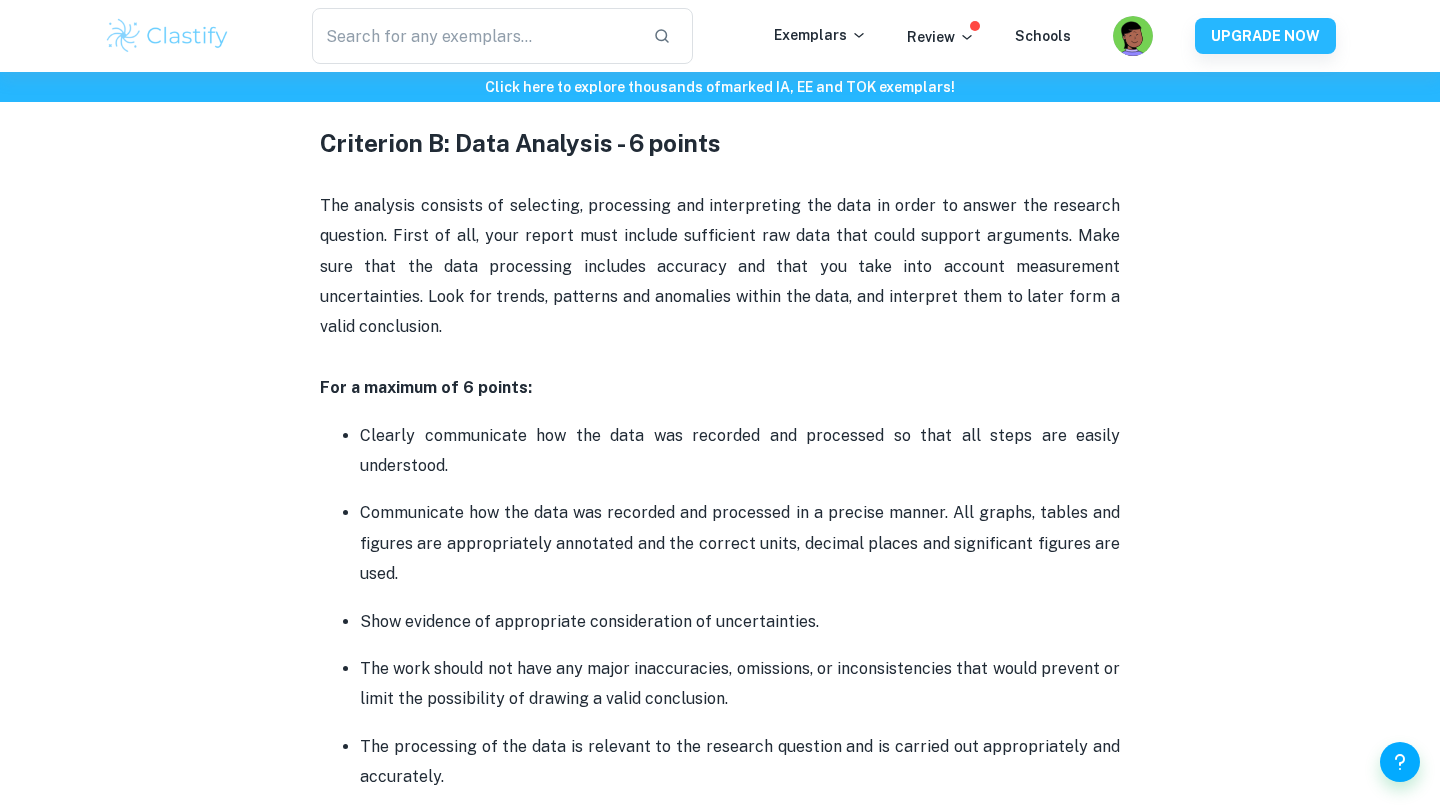 scroll, scrollTop: 2143, scrollLeft: 0, axis: vertical 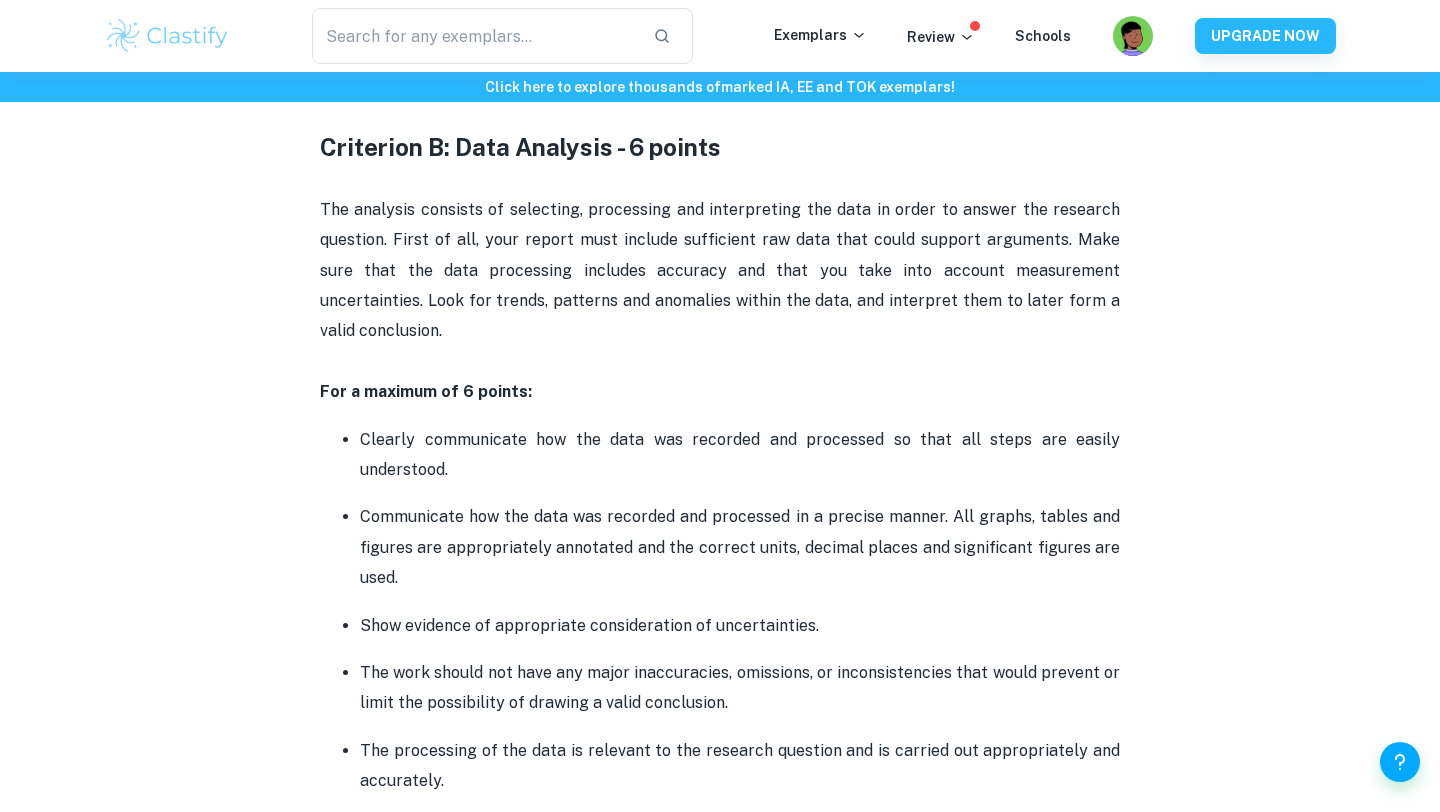 click on "The analysis consists of selecting, processing and interpreting the data in order to answer the research question. First of all, your report must include sufficient raw data that could support arguments. Make sure that the data processing includes accuracy and that you take into account measurement uncertainties. Look for trends, patterns and anomalies within the data, and interpret them to later form a valid conclusion." at bounding box center (722, 270) 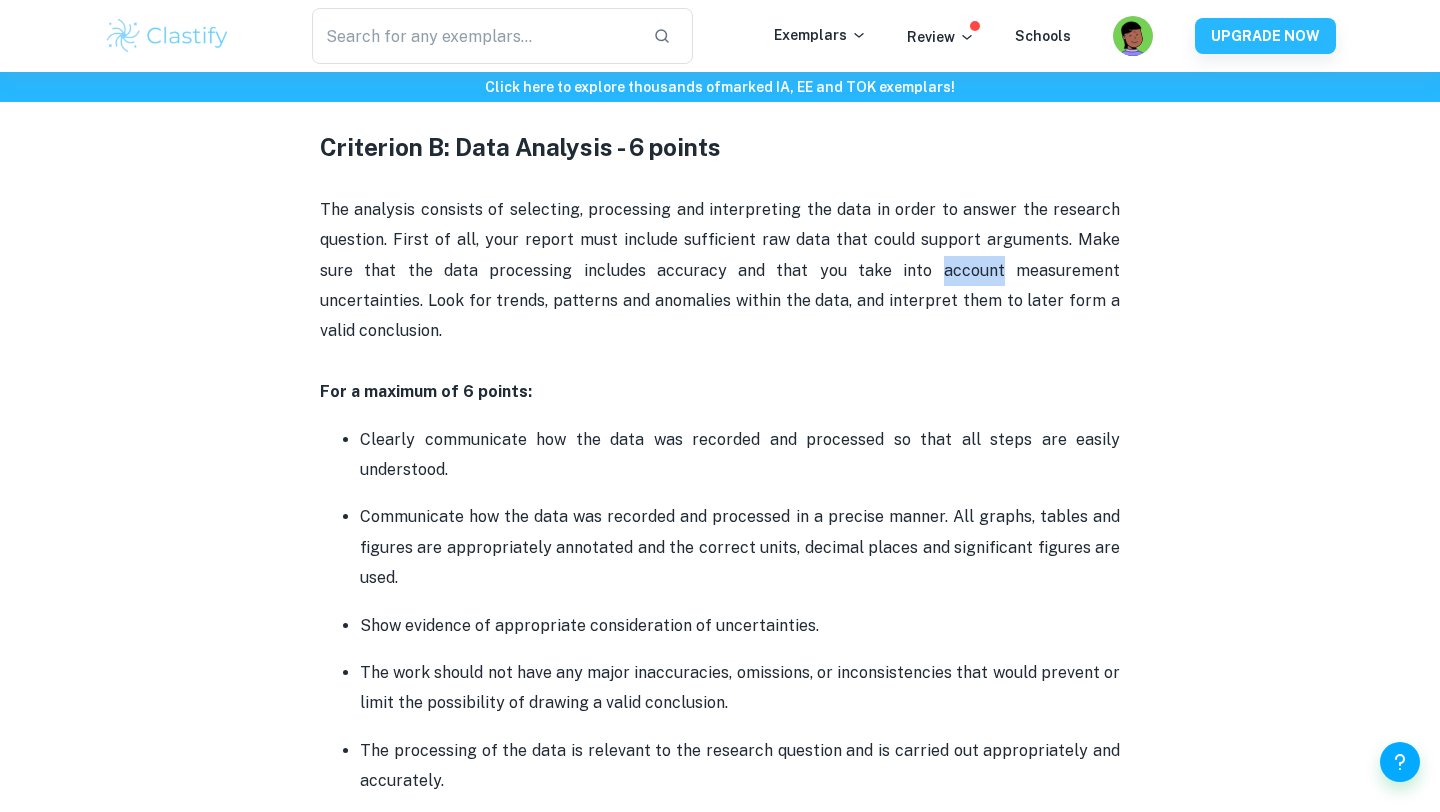 click on "The analysis consists of selecting, processing and interpreting the data in order to answer the research question. First of all, your report must include sufficient raw data that could support arguments. Make sure that the data processing includes accuracy and that you take into account measurement uncertainties. Look for trends, patterns and anomalies within the data, and interpret them to later form a valid conclusion." at bounding box center (722, 270) 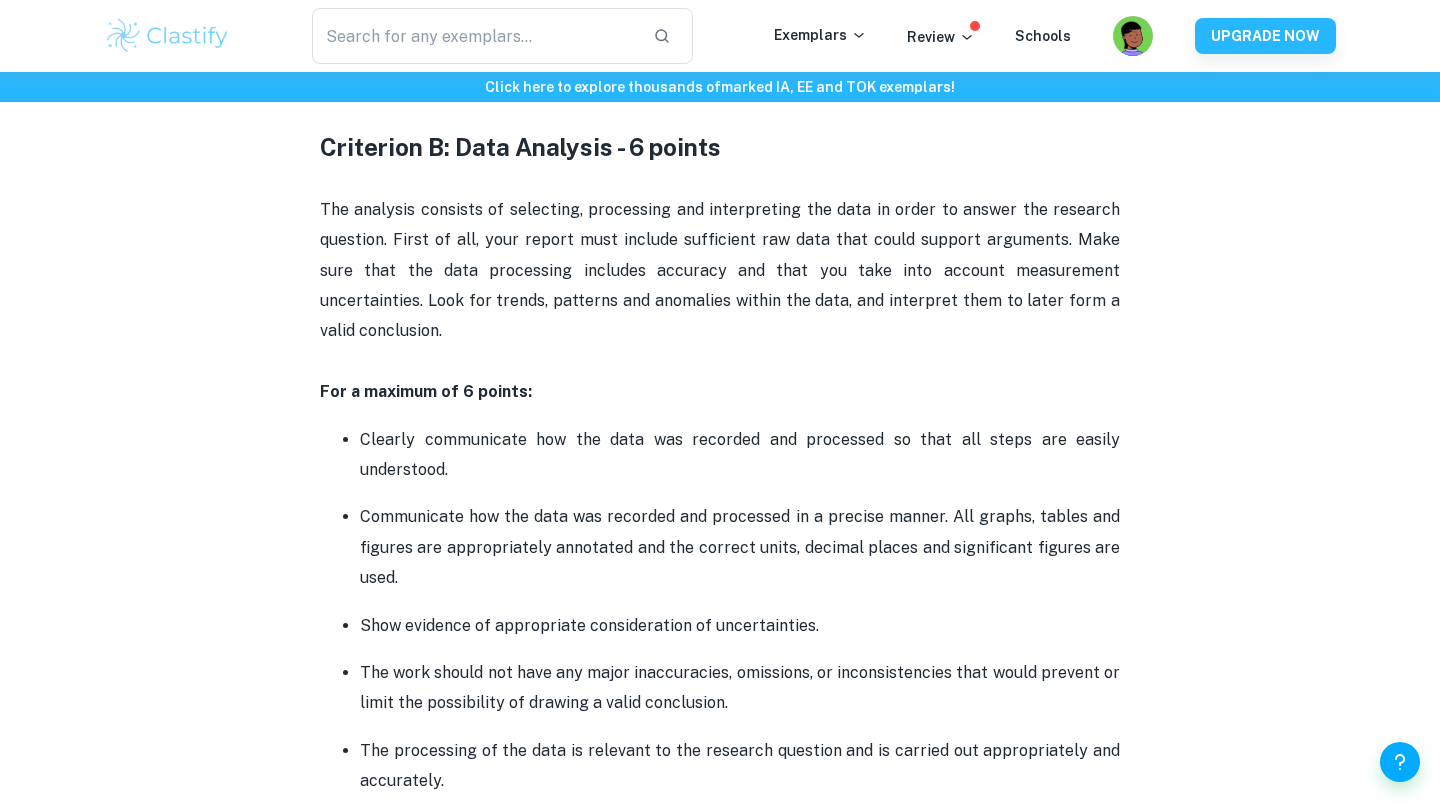 click on "The analysis consists of selecting, processing and interpreting the data in order to answer the research question. First of all, your report must include sufficient raw data that could support arguments. Make sure that the data processing includes accuracy and that you take into account measurement uncertainties. Look for trends, patterns and anomalies within the data, and interpret them to later form a valid conclusion." at bounding box center (720, 286) 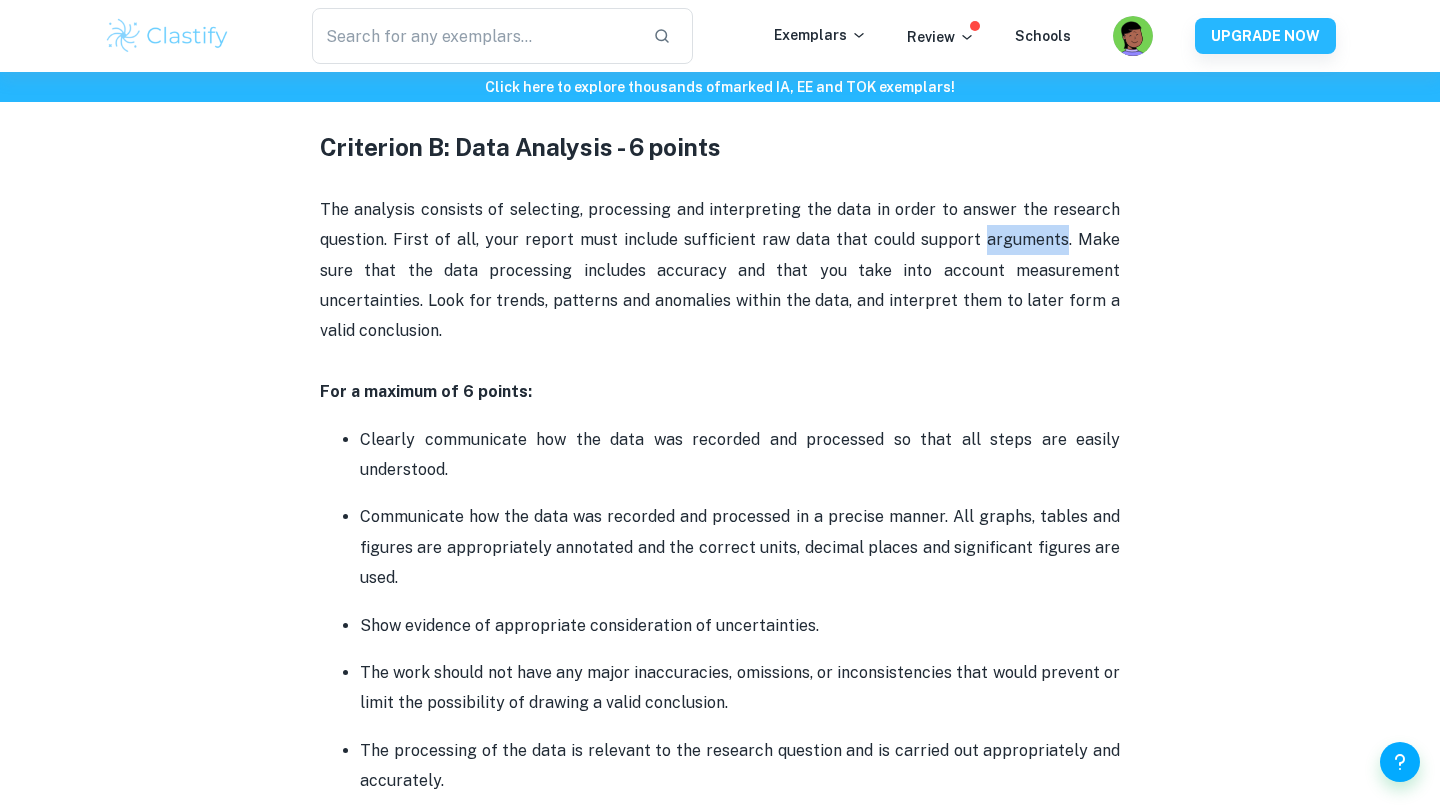 click on "The analysis consists of selecting, processing and interpreting the data in order to answer the research question. First of all, your report must include sufficient raw data that could support arguments. Make sure that the data processing includes accuracy and that you take into account measurement uncertainties. Look for trends, patterns and anomalies within the data, and interpret them to later form a valid conclusion." at bounding box center (720, 286) 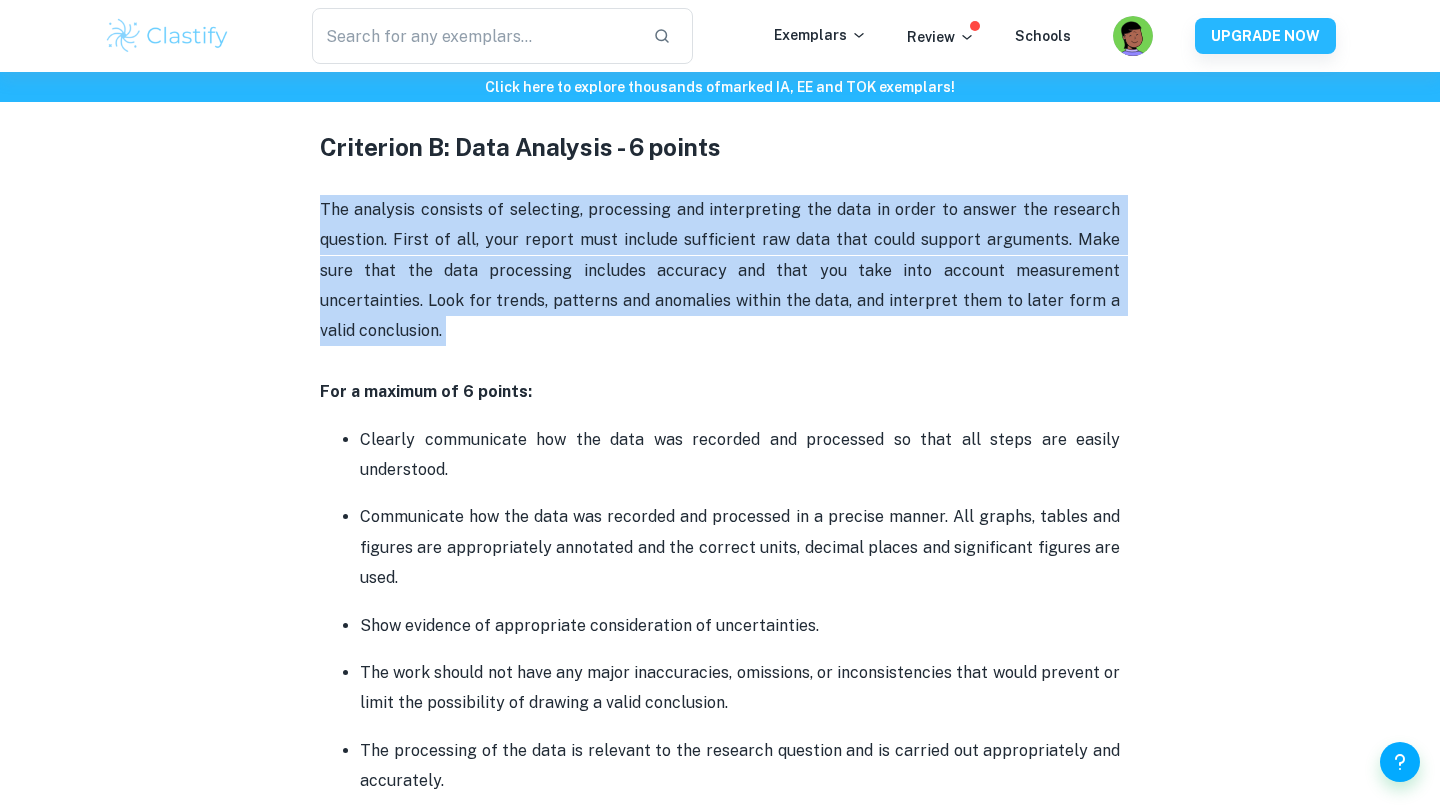 click on "The analysis consists of selecting, processing and interpreting the data in order to answer the research question. First of all, your report must include sufficient raw data that could support arguments. Make sure that the data processing includes accuracy and that you take into account measurement uncertainties. Look for trends, patterns and anomalies within the data, and interpret them to later form a valid conclusion." at bounding box center (720, 286) 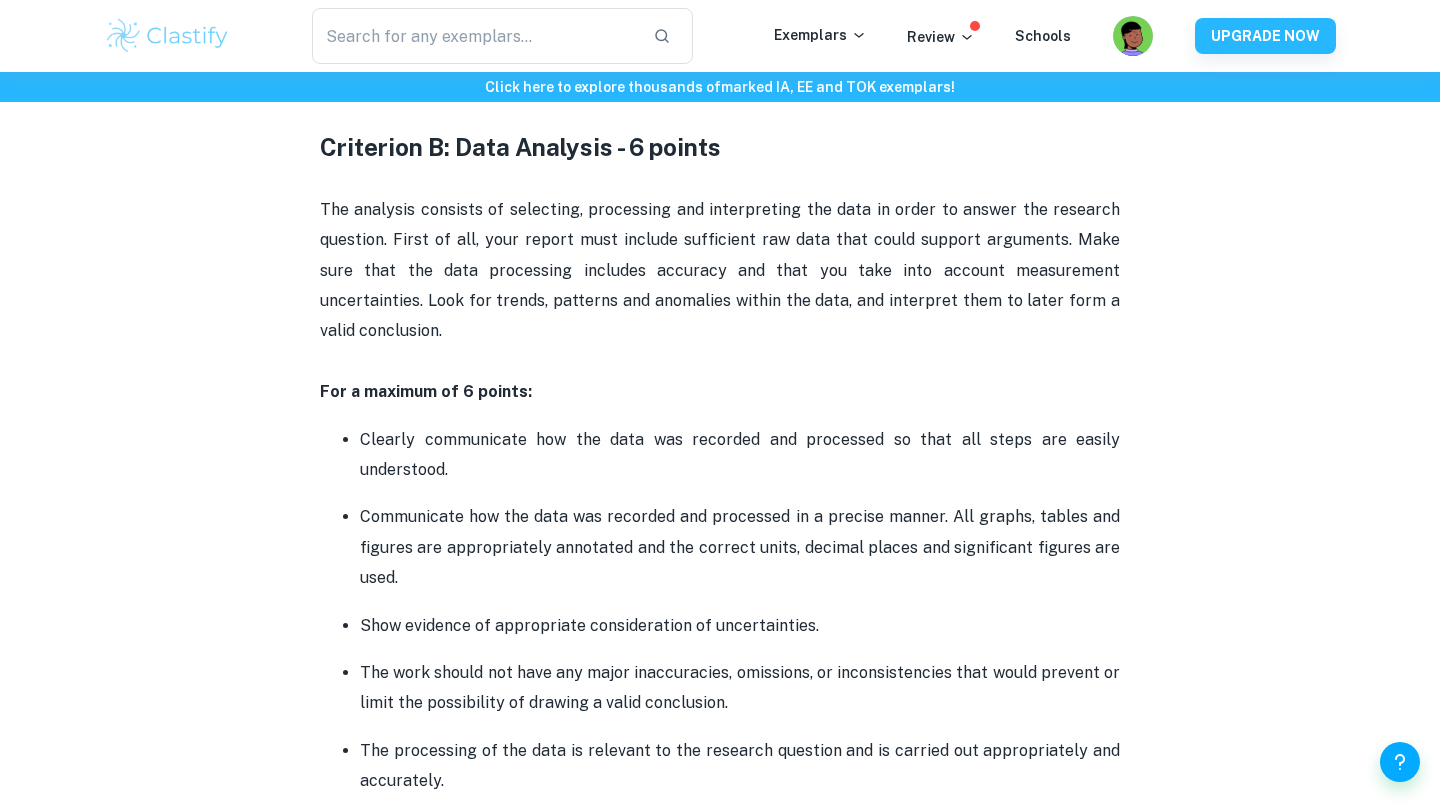 click on "The analysis consists of selecting, processing and interpreting the data in order to answer the research question. First of all, your report must include sufficient raw data that could support arguments. Make sure that the data processing includes accuracy and that you take into account measurement uncertainties. Look for trends, patterns and anomalies within the data, and interpret them to later form a valid conclusion." at bounding box center [720, 286] 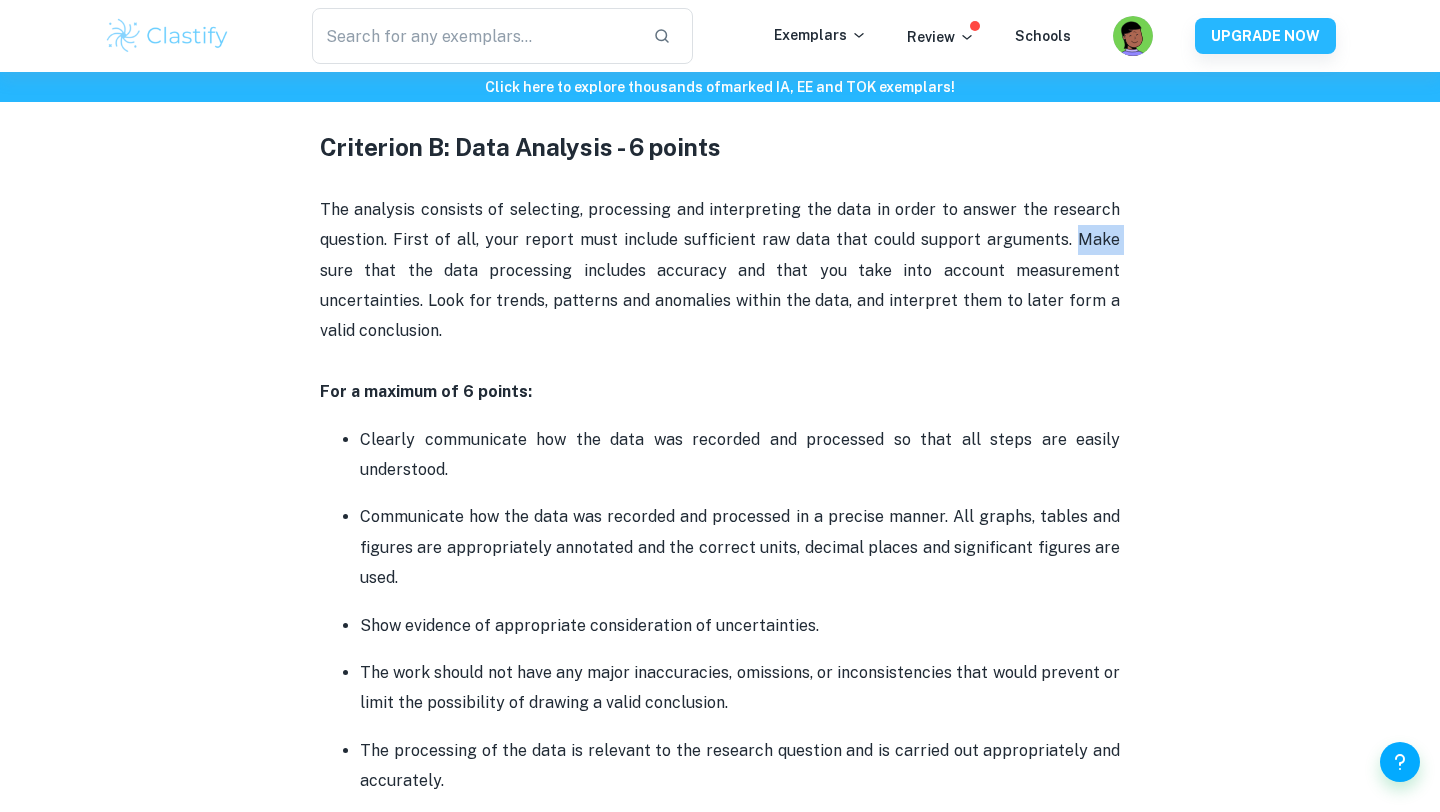 drag, startPoint x: 1042, startPoint y: 242, endPoint x: 1090, endPoint y: 247, distance: 48.259712 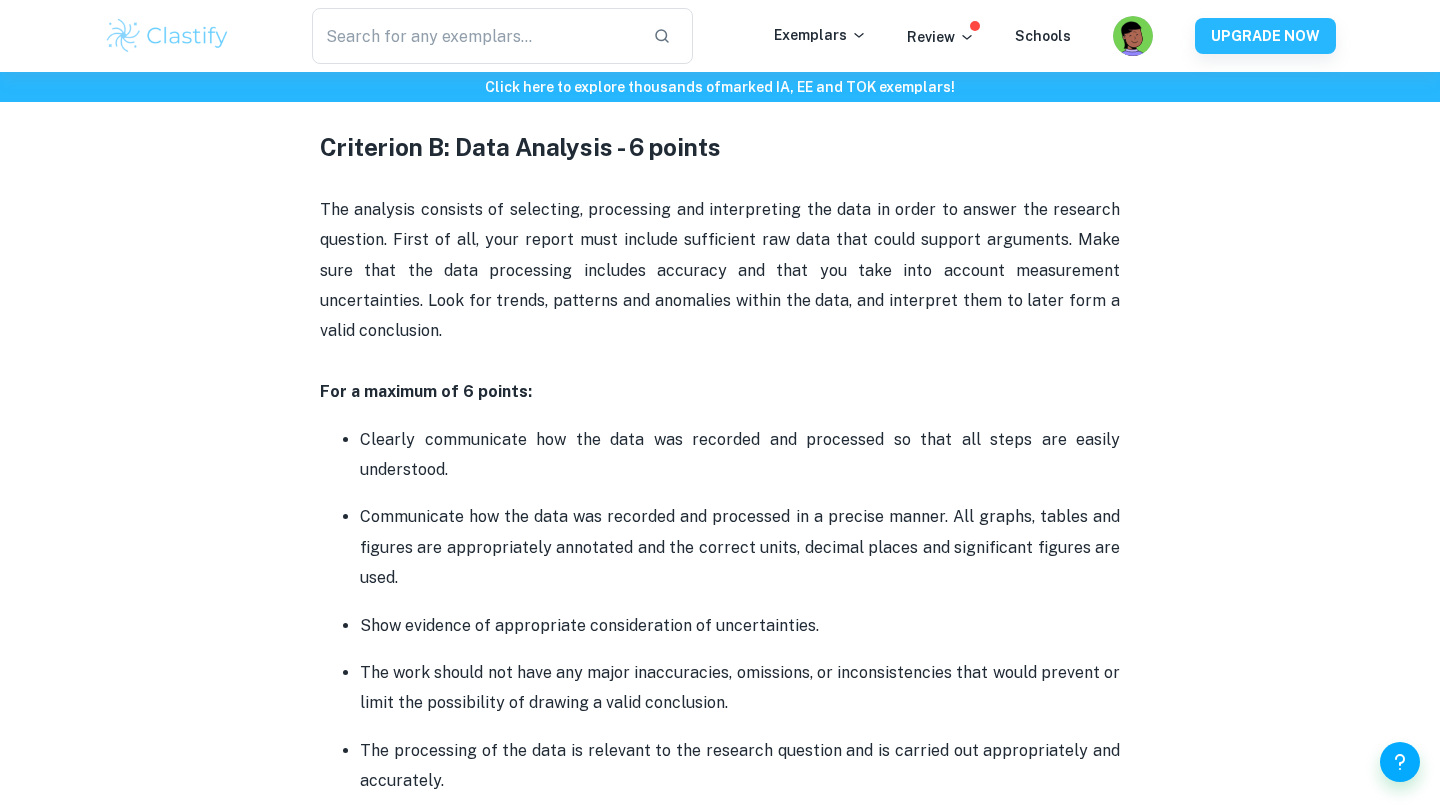 click on "For a maximum of 6 points:" at bounding box center (720, 392) 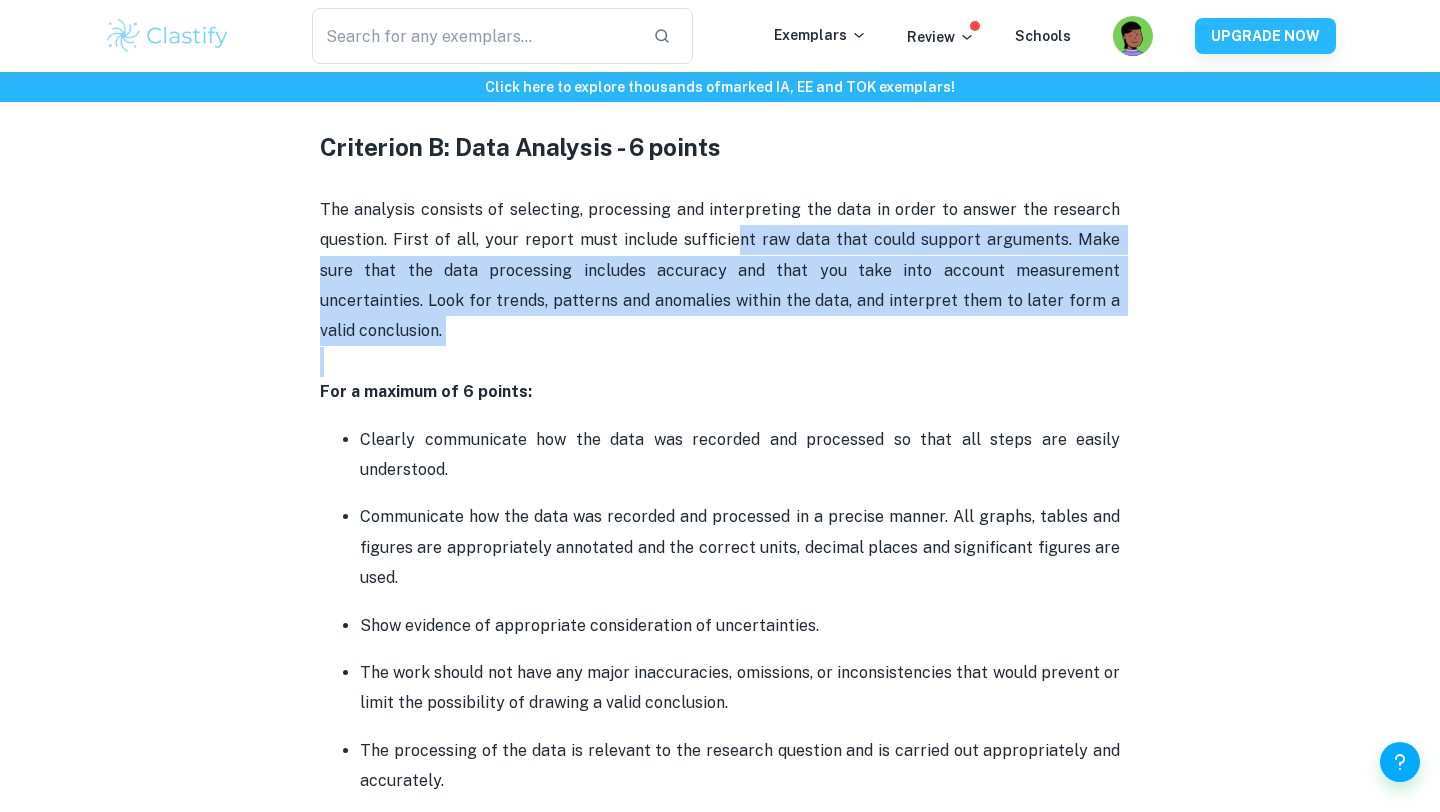 drag, startPoint x: 1117, startPoint y: 342, endPoint x: 723, endPoint y: 248, distance: 405.058 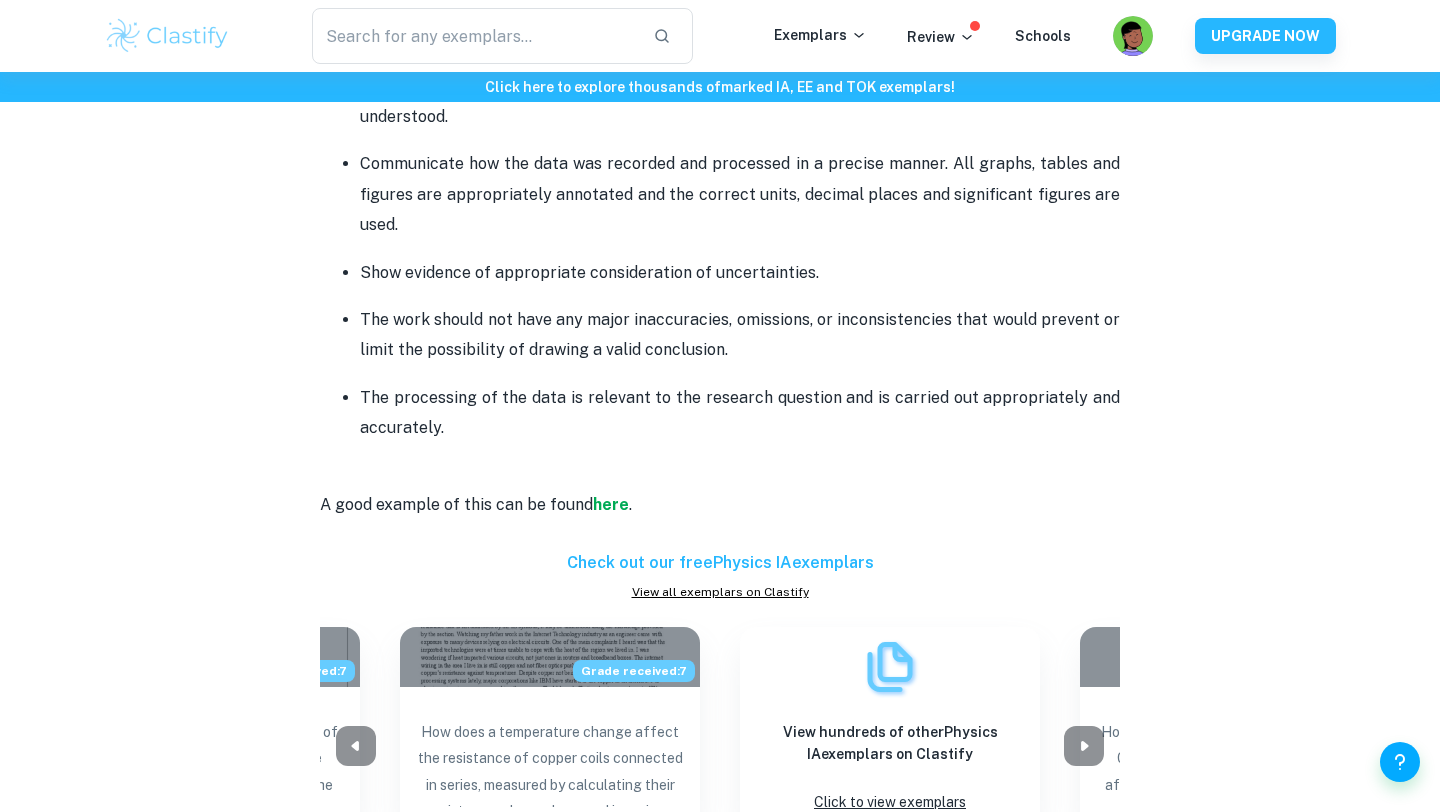 scroll, scrollTop: 2134, scrollLeft: 0, axis: vertical 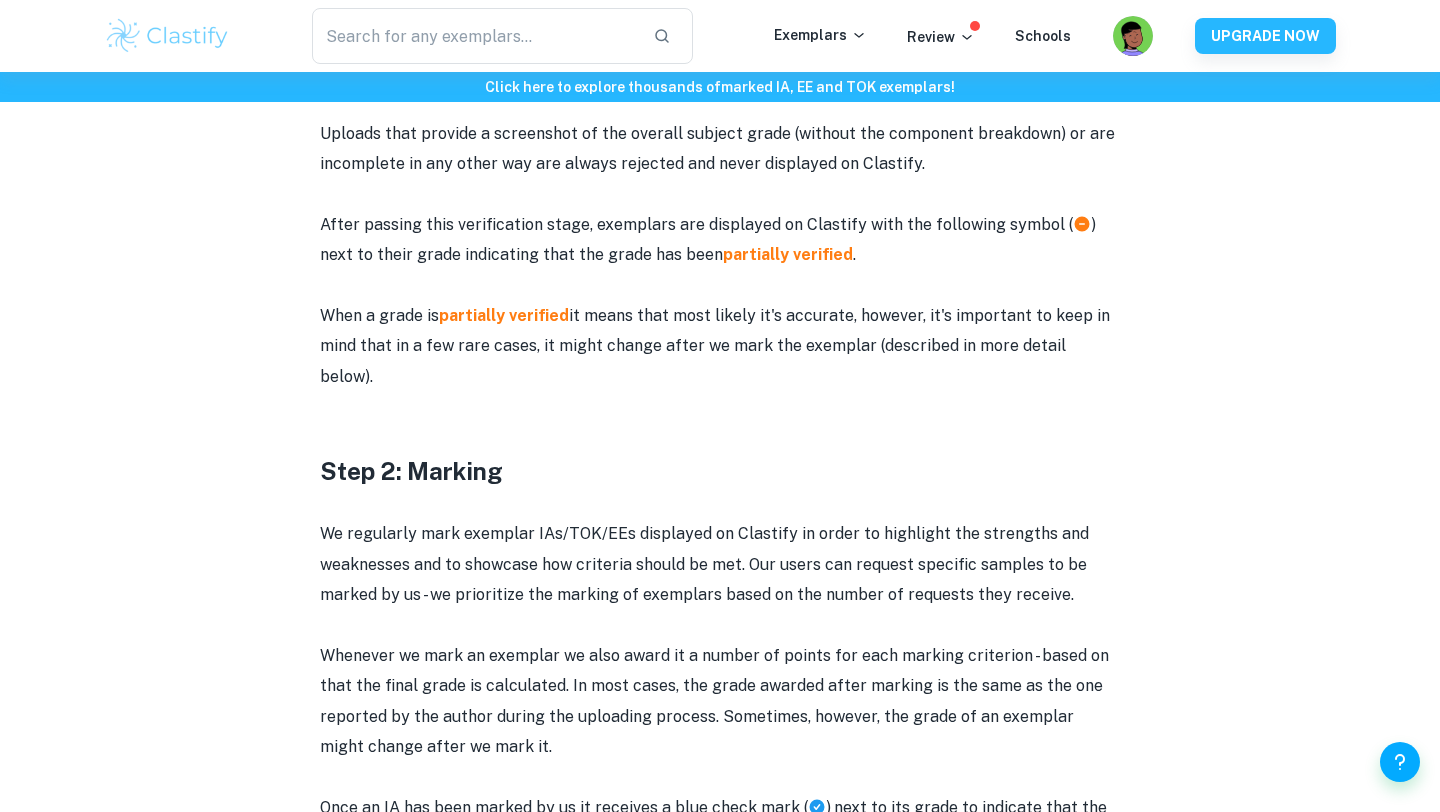 click on "When a grade is  partially verified  it means that most likely it's accurate, however, it's important to keep in mind that in a few rare cases, it might change after we mark the exemplar (described in more detail below)." at bounding box center (720, 346) 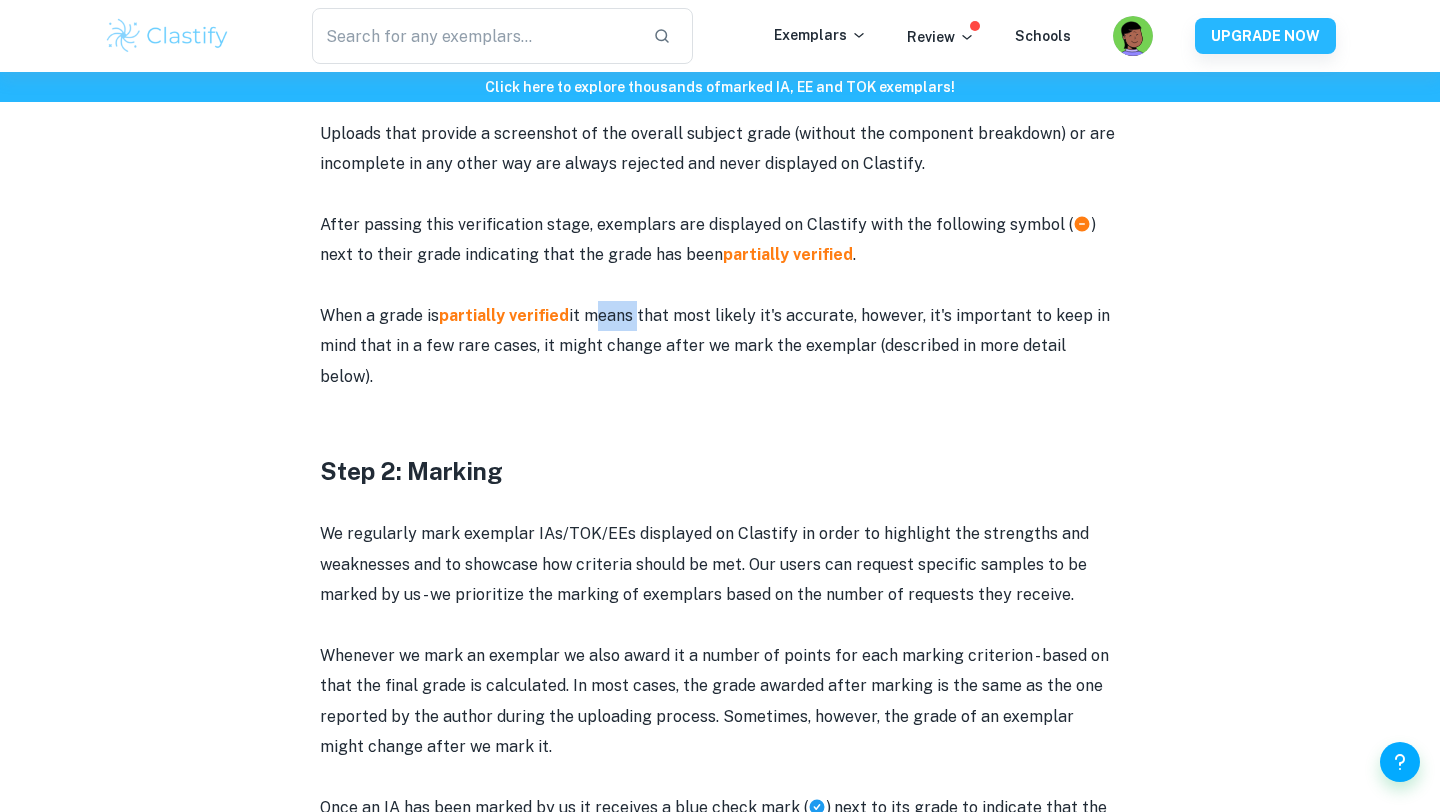 click on "When a grade is  partially verified  it means that most likely it's accurate, however, it's important to keep in mind that in a few rare cases, it might change after we mark the exemplar (described in more detail below)." at bounding box center [720, 346] 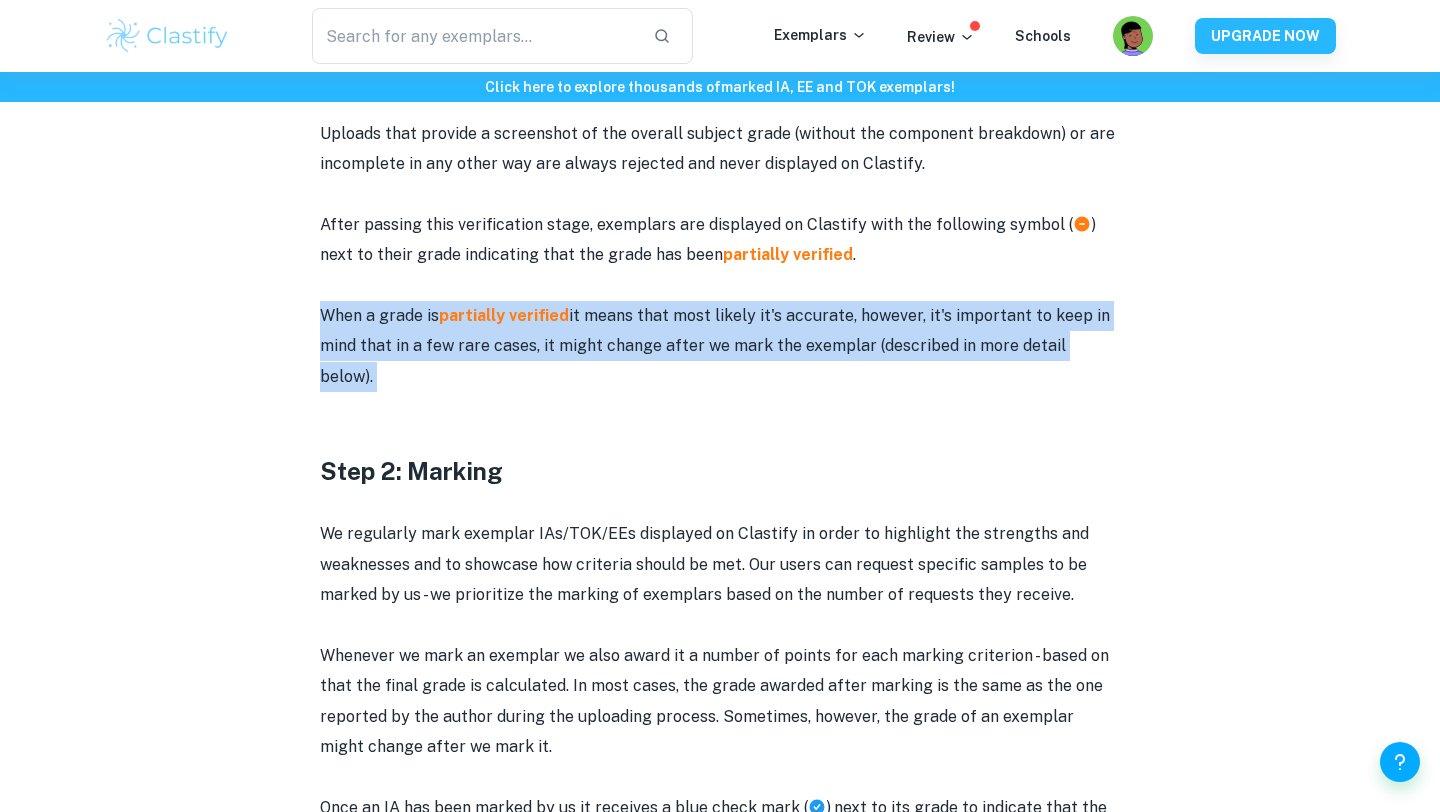 click on "When a grade is  partially verified  it means that most likely it's accurate, however, it's important to keep in mind that in a few rare cases, it might change after we mark the exemplar (described in more detail below)." at bounding box center (720, 346) 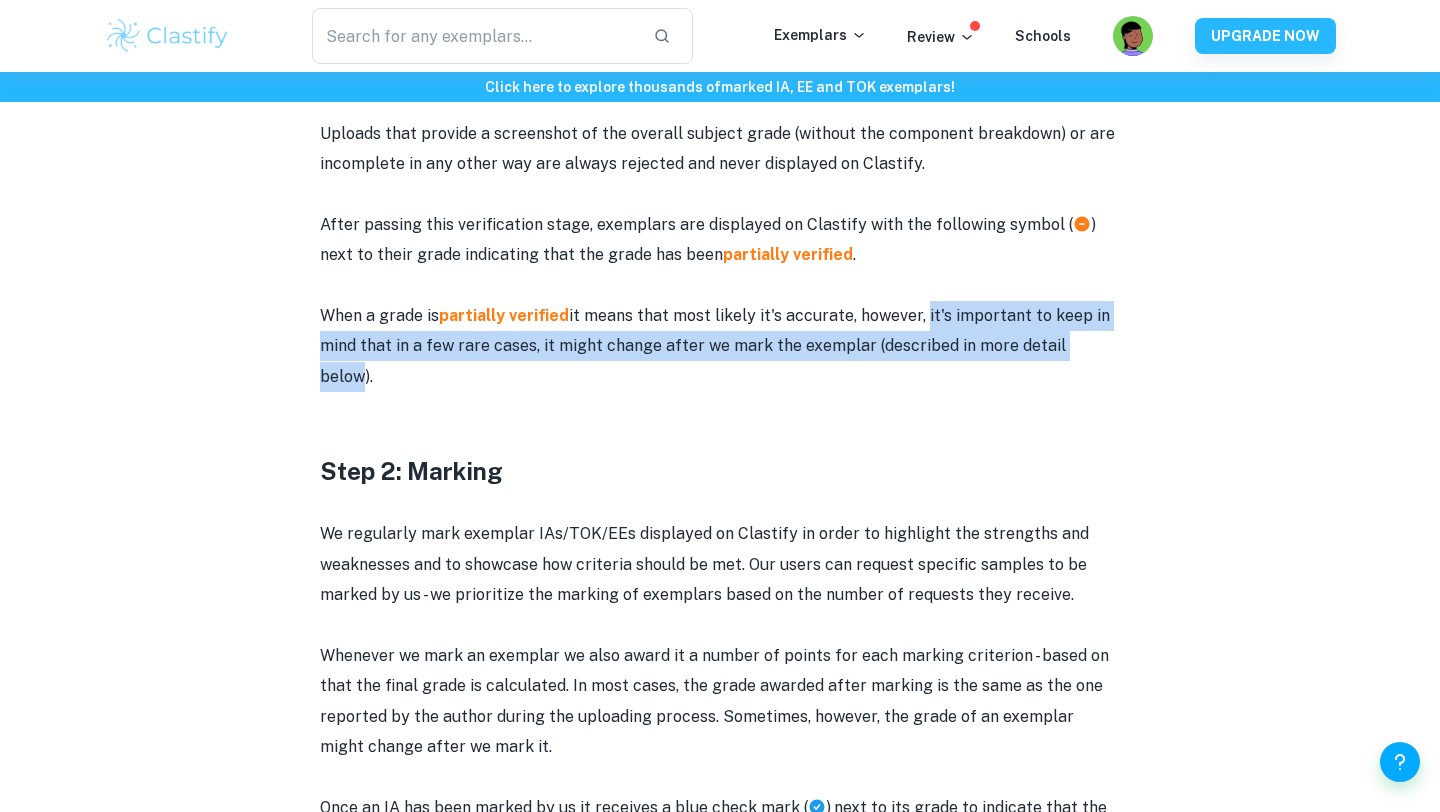 drag, startPoint x: 921, startPoint y: 314, endPoint x: 1082, endPoint y: 354, distance: 165.89455 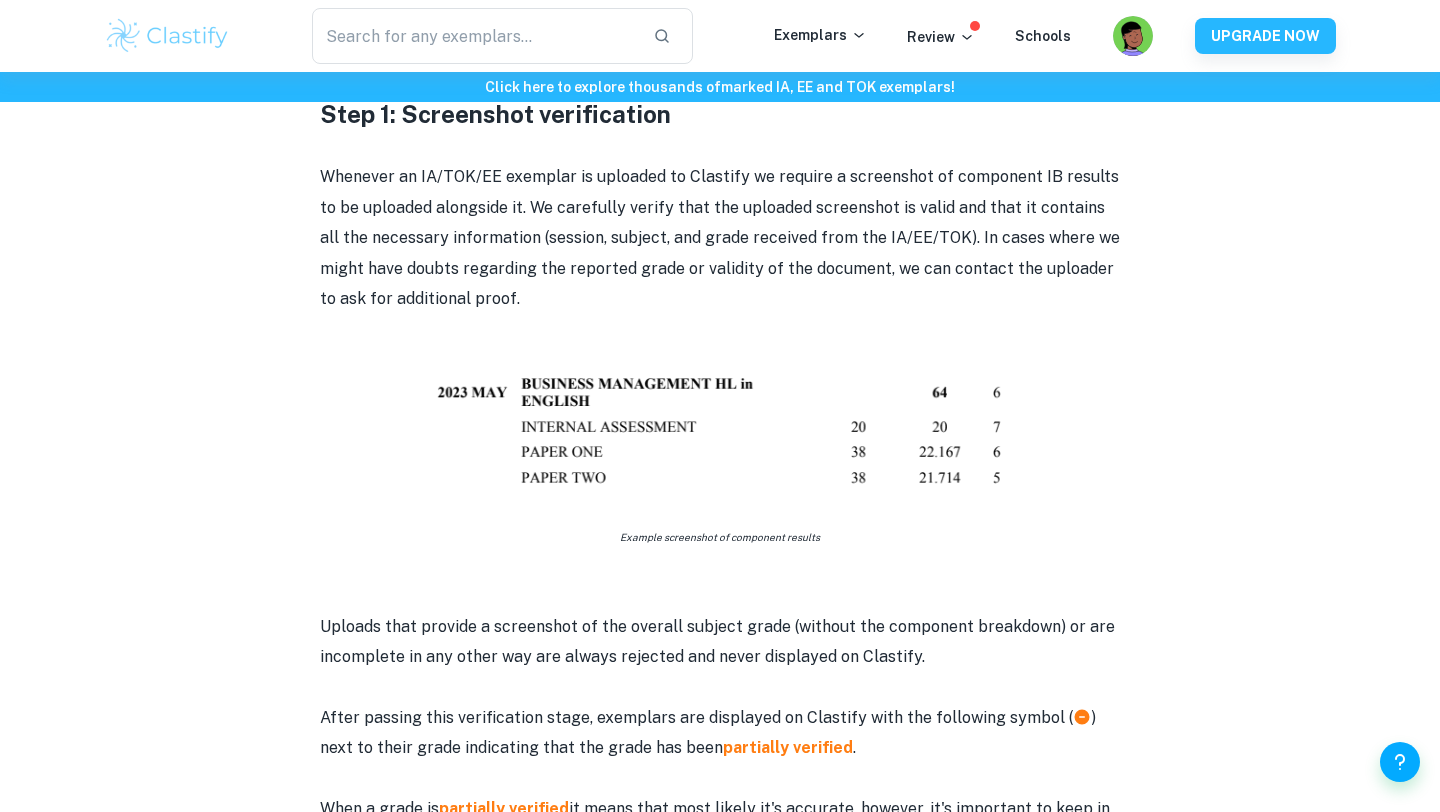 scroll, scrollTop: 1063, scrollLeft: 0, axis: vertical 